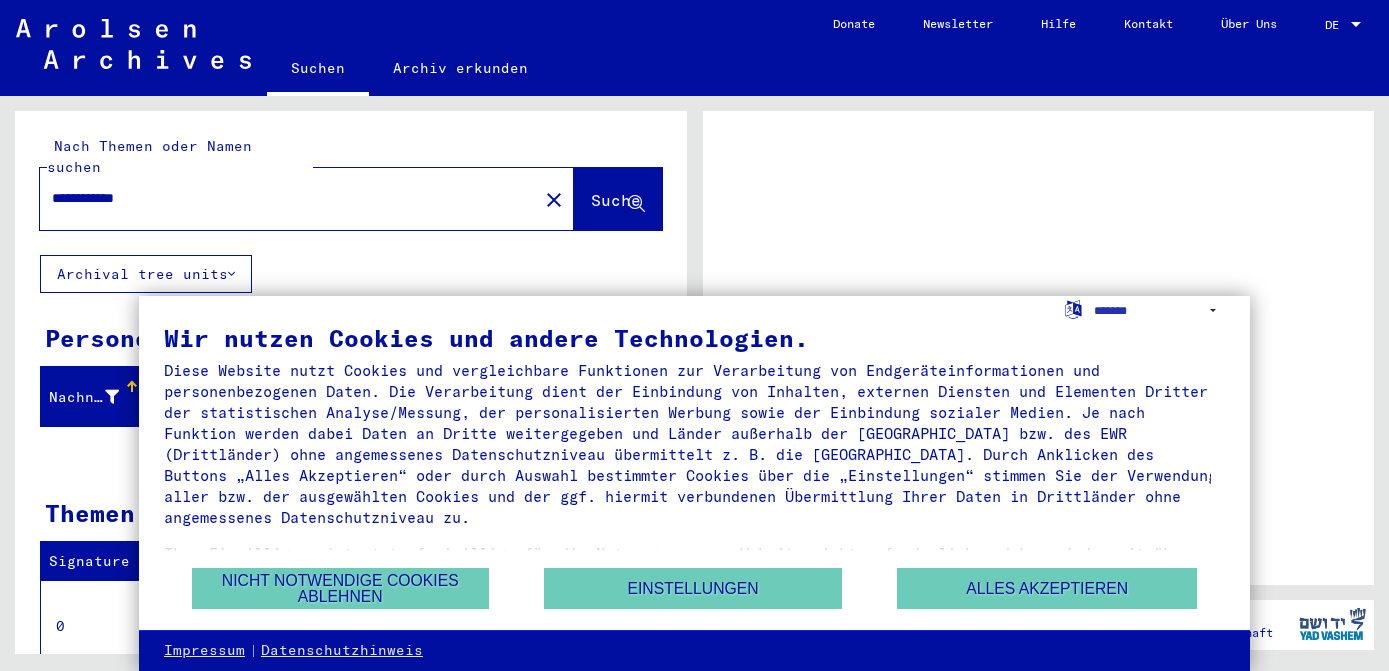 scroll, scrollTop: 0, scrollLeft: 0, axis: both 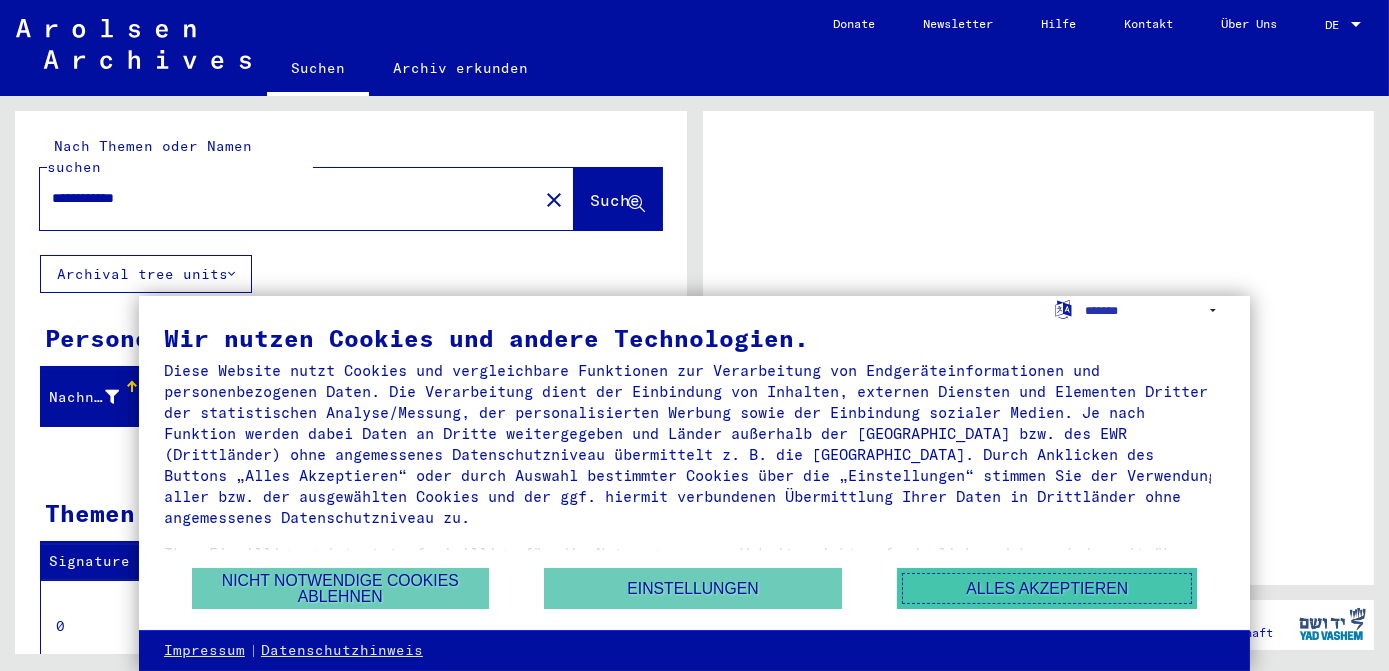 click on "Alles akzeptieren" at bounding box center [1047, 588] 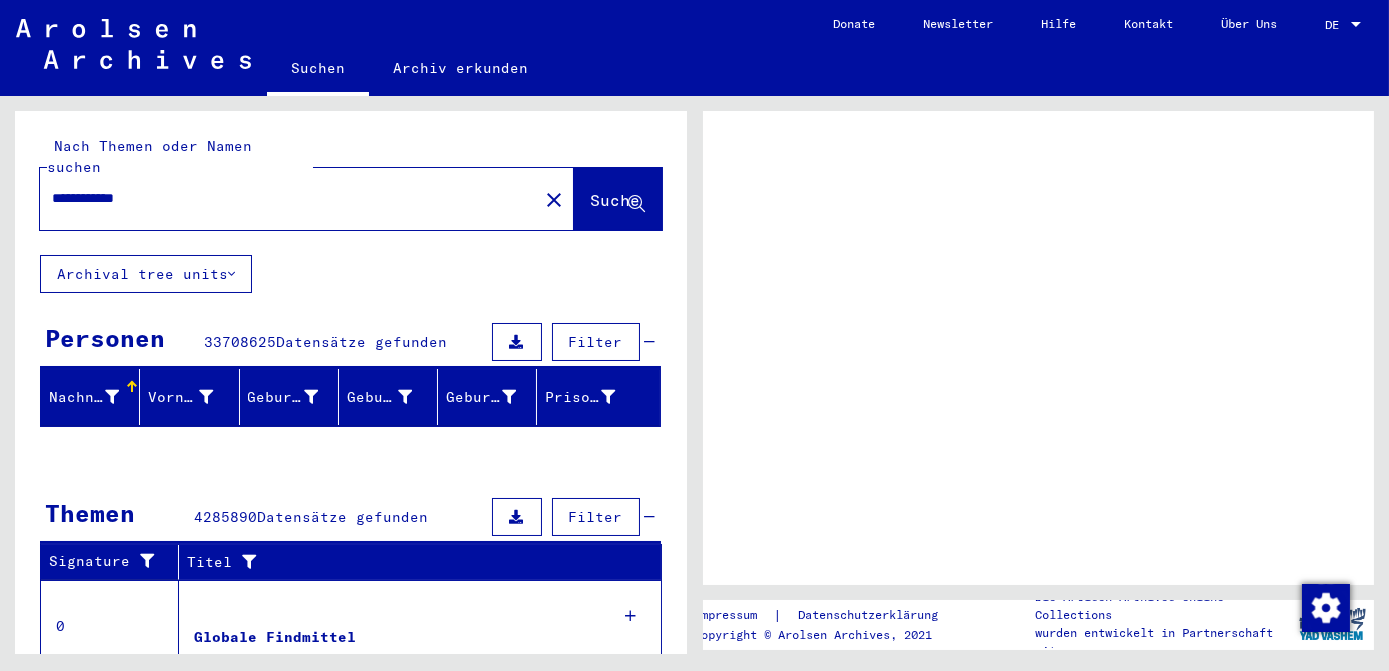 click on "Nach Themen oder Namen suchen" 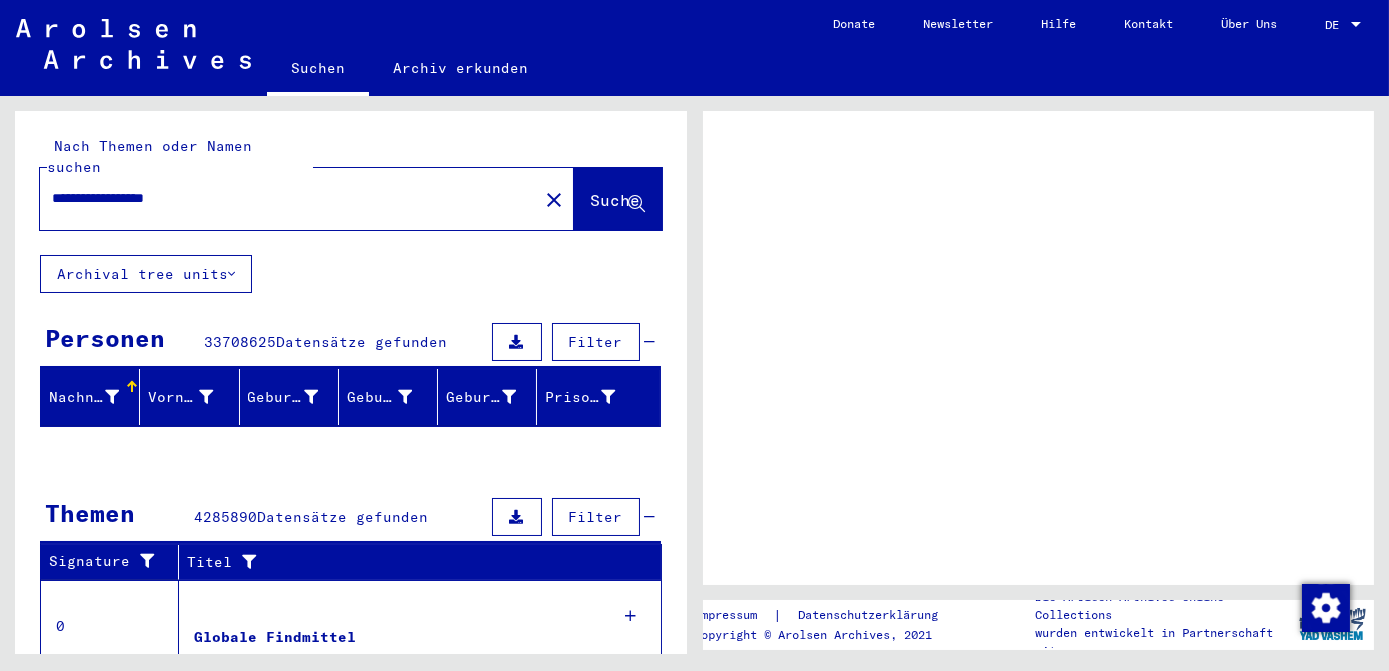type on "**********" 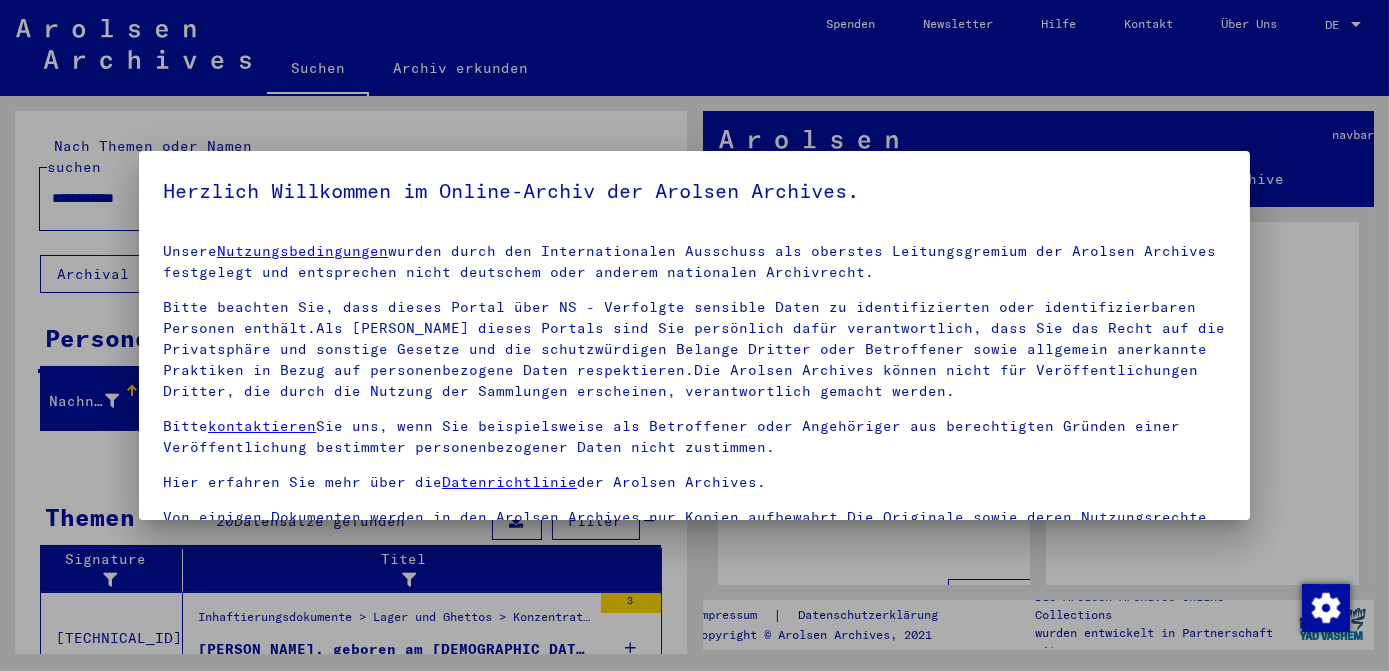 scroll, scrollTop: 166, scrollLeft: 0, axis: vertical 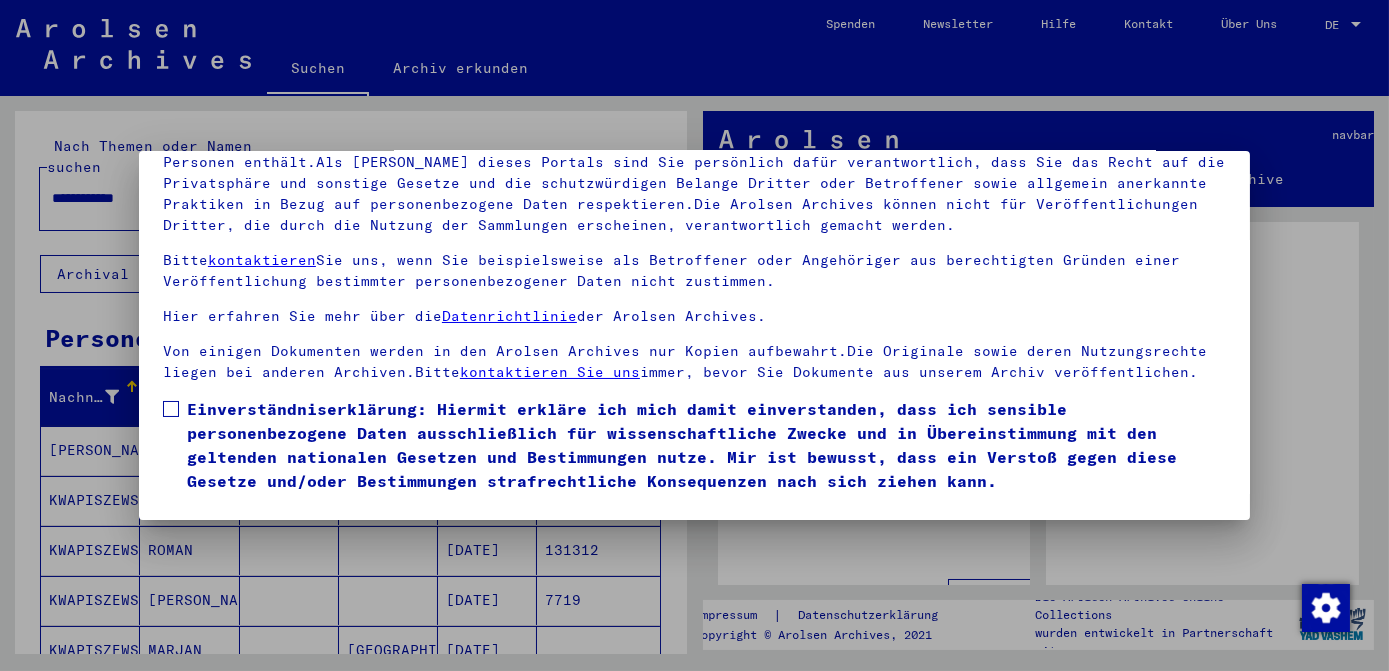 click on "Einverständniserklärung: Hiermit erkläre ich mich damit einverstanden, dass ich sensible personenbezogene Daten ausschließlich für wissenschaftliche Zwecke und in Übereinstimmung mit den geltenden nationalen Gesetzen und Bestimmungen nutze. Mir ist bewusst, dass ein Verstoß gegen diese Gesetze und/oder Bestimmungen strafrechtliche Konsequenzen nach sich ziehen kann." at bounding box center [694, 445] 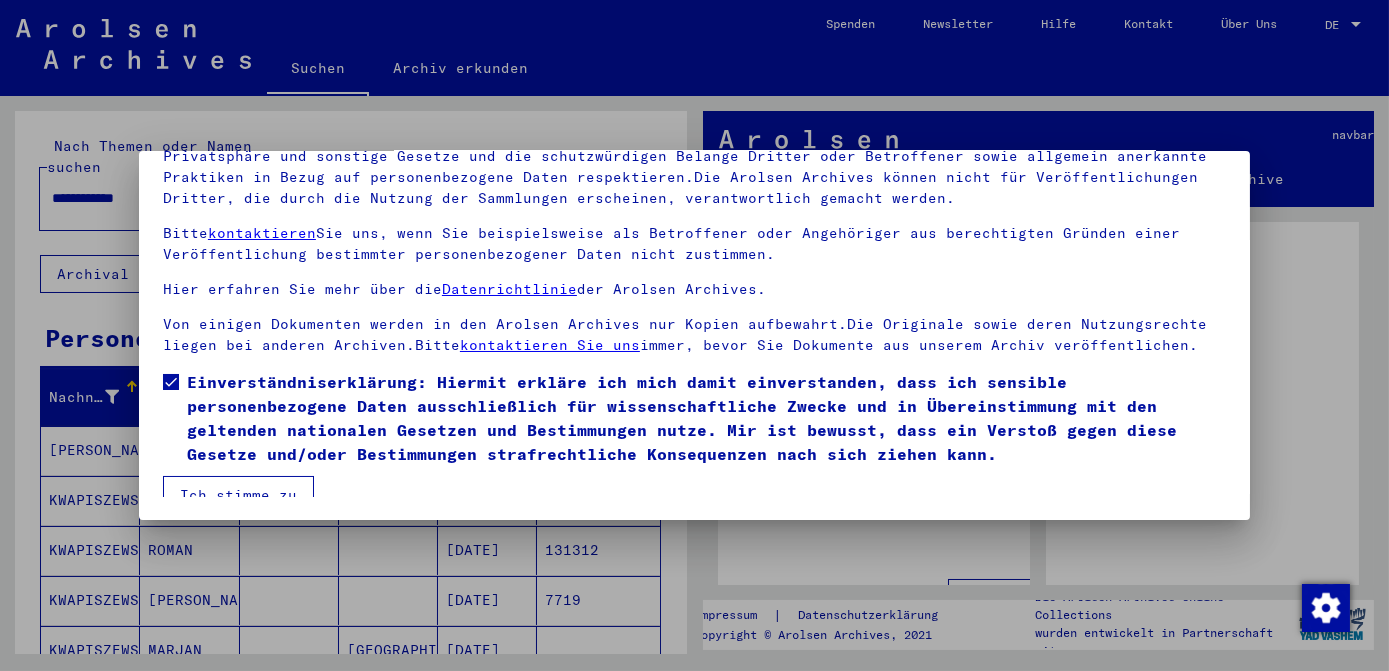 scroll, scrollTop: 42, scrollLeft: 0, axis: vertical 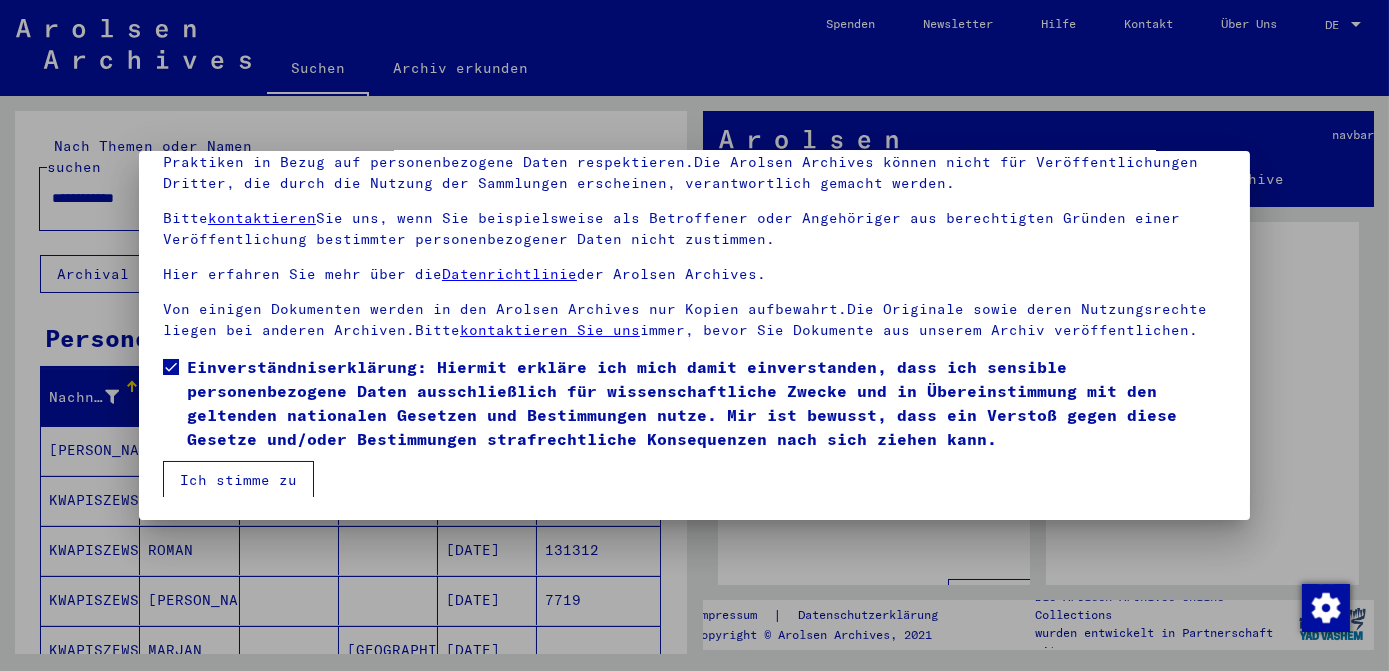 click on "Ich stimme zu" at bounding box center [238, 480] 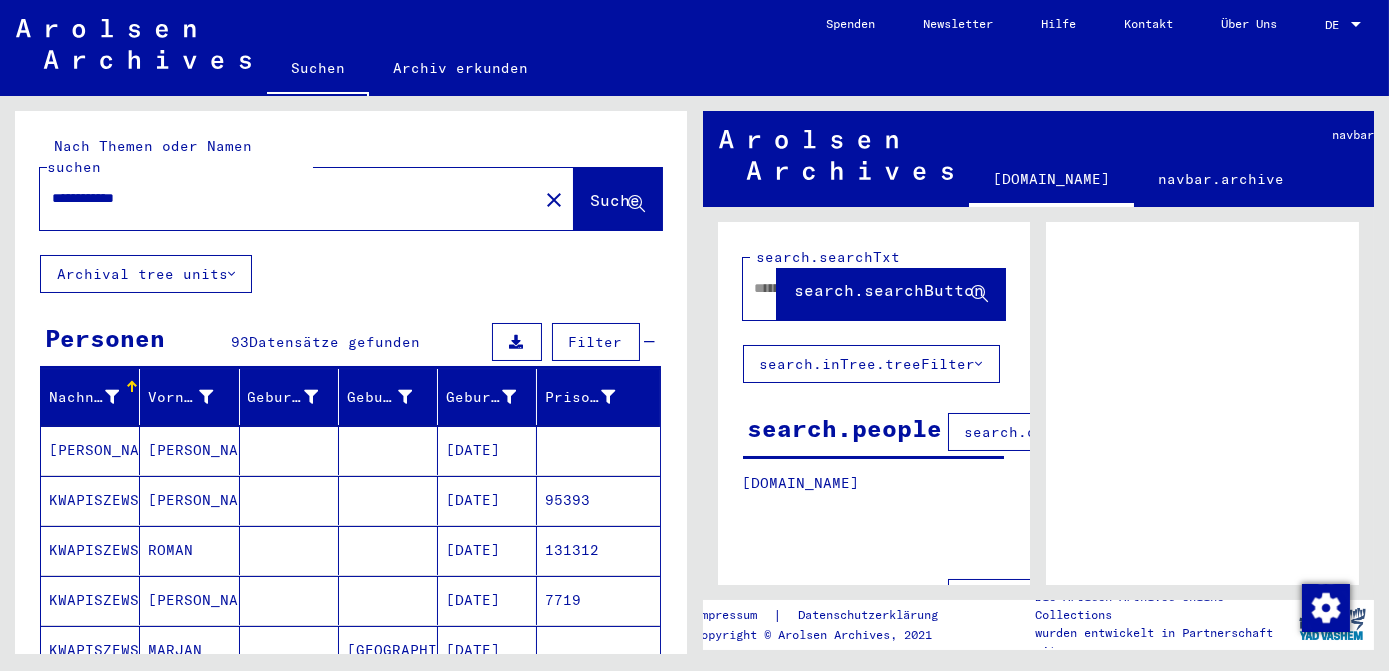 click on "**********" 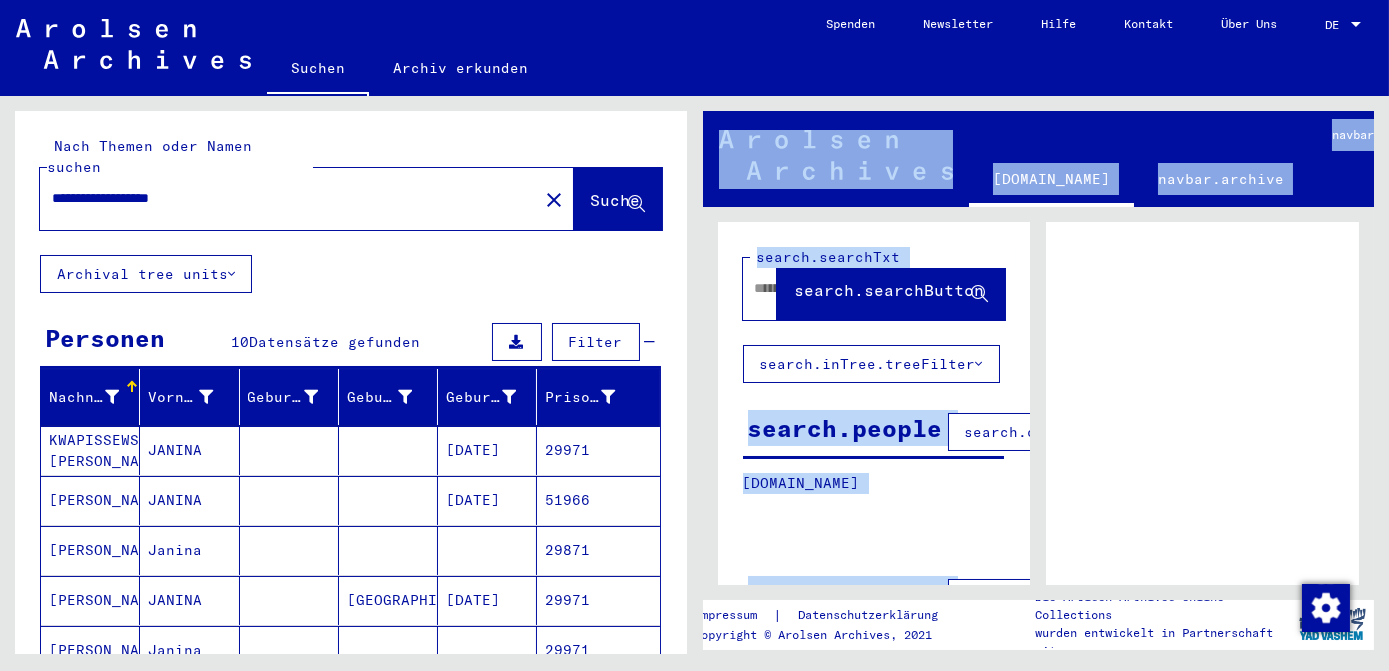drag, startPoint x: 1388, startPoint y: 250, endPoint x: 1392, endPoint y: 290, distance: 40.1995 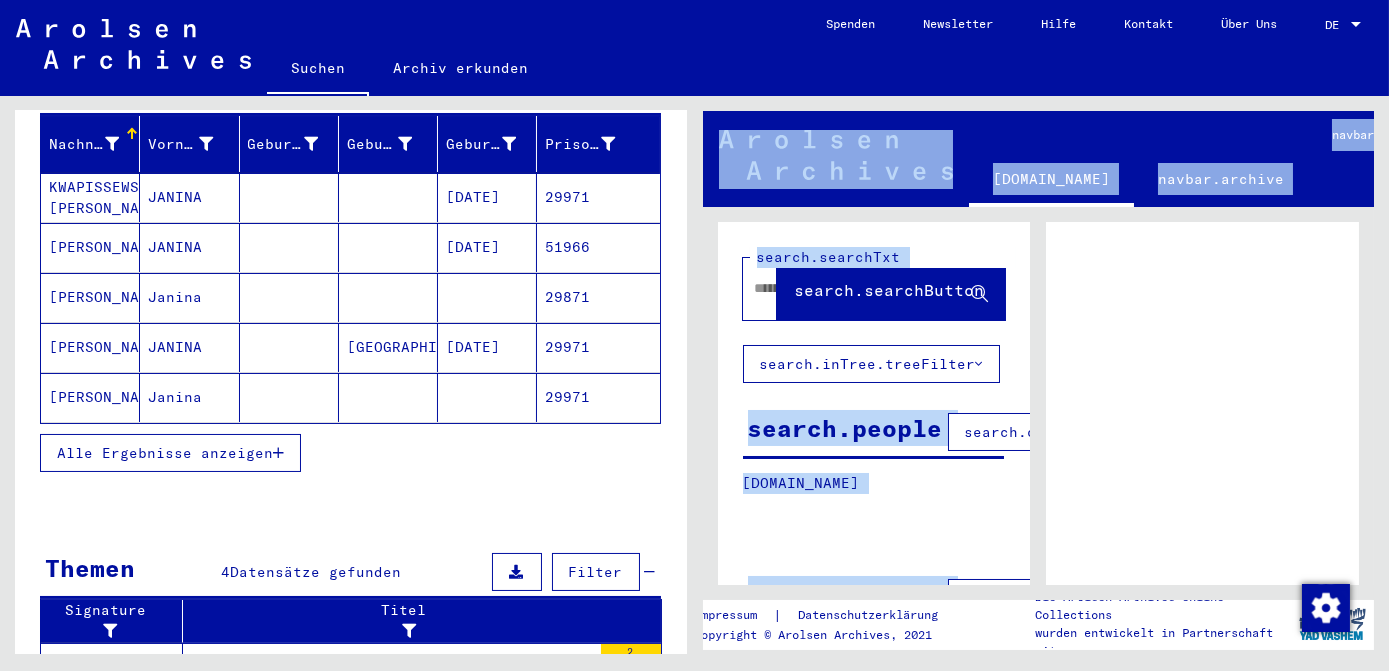 scroll, scrollTop: 258, scrollLeft: 0, axis: vertical 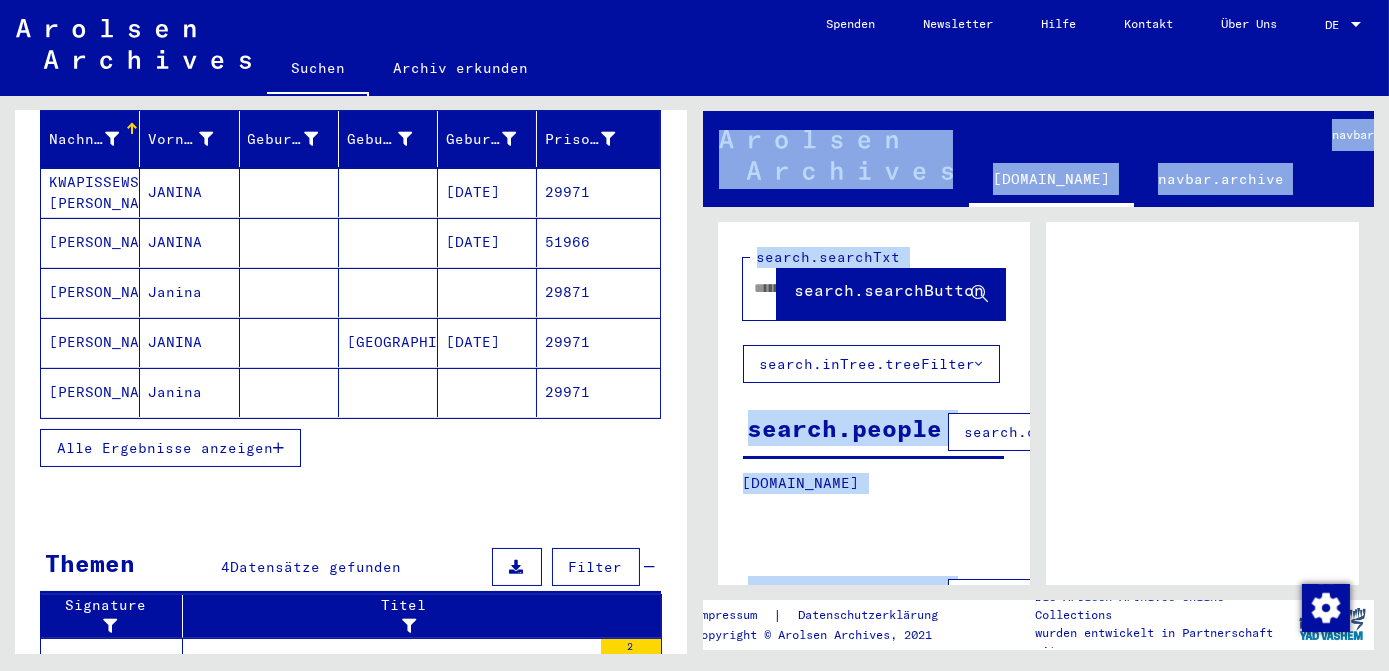 click on "Alle Ergebnisse anzeigen" at bounding box center [165, 448] 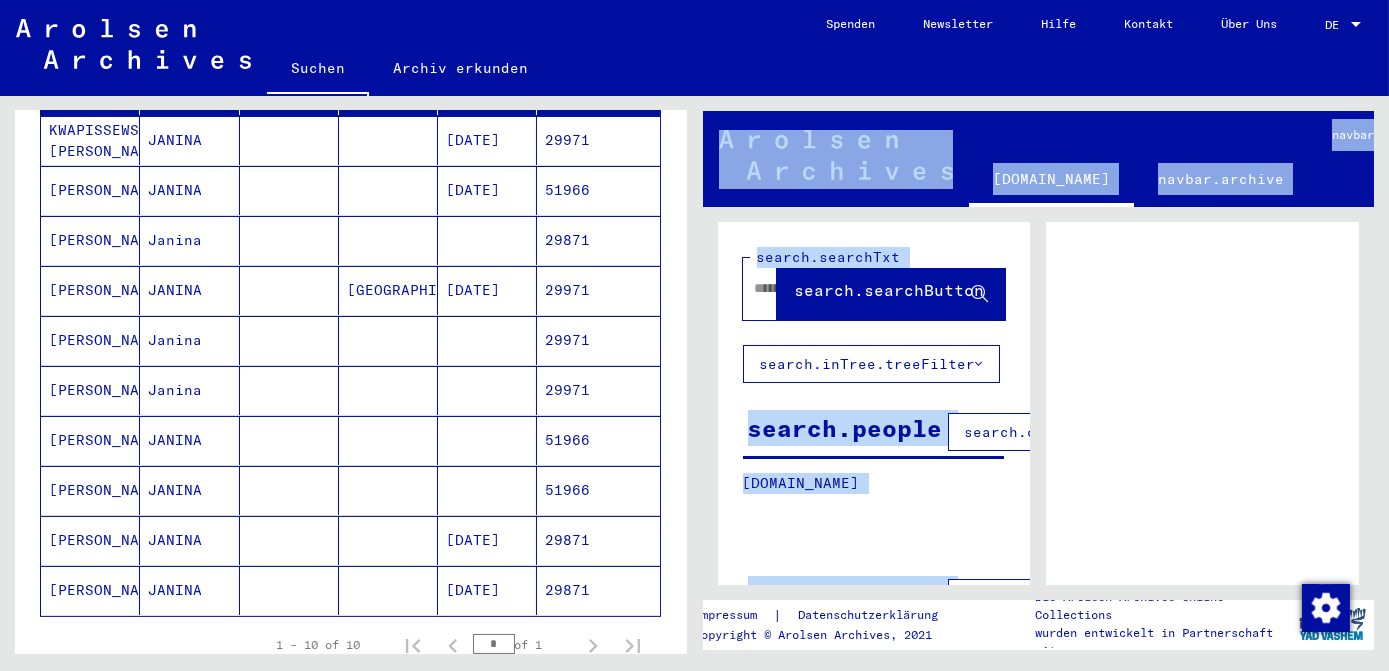 scroll, scrollTop: 314, scrollLeft: 0, axis: vertical 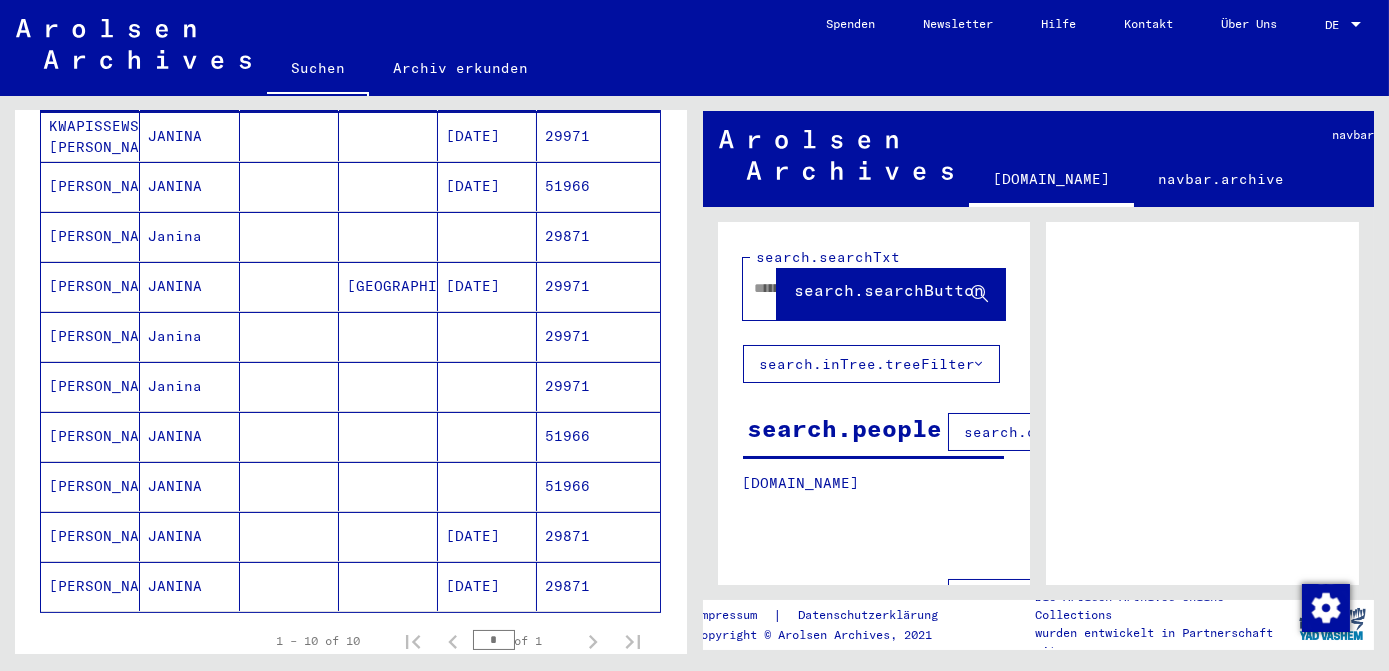 click on "[PERSON_NAME]" at bounding box center [90, 536] 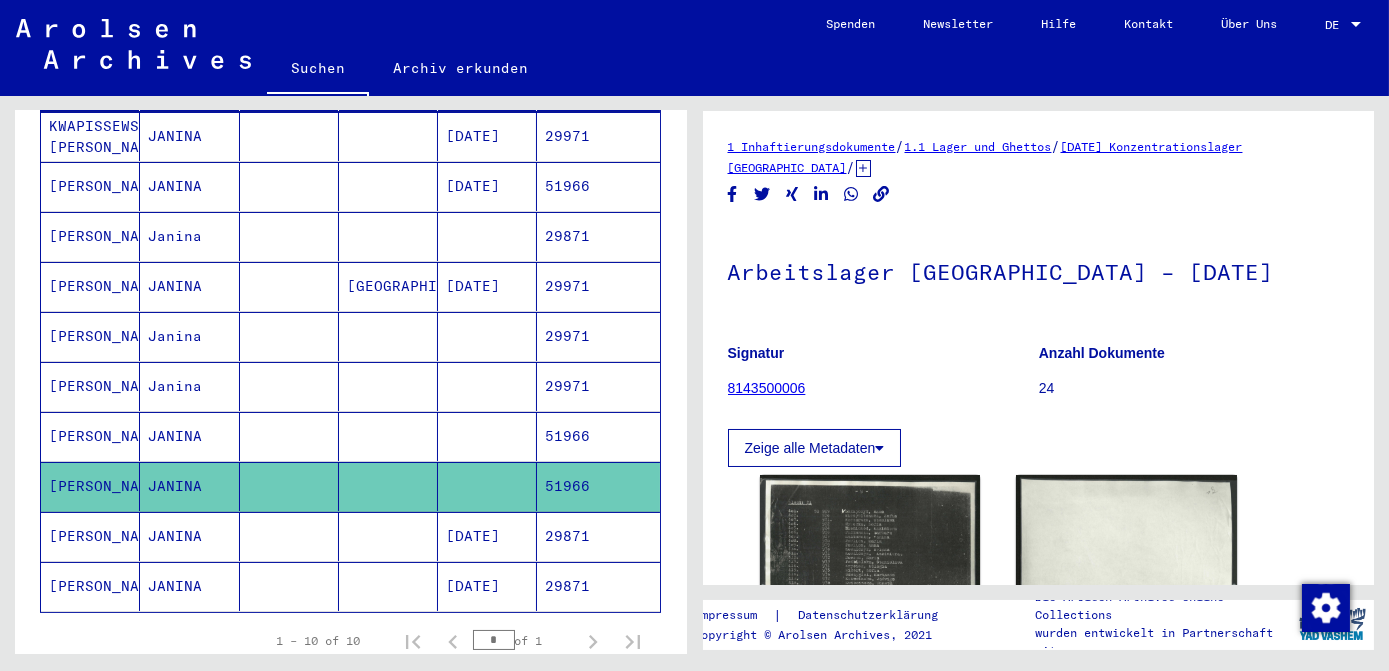 scroll, scrollTop: 414, scrollLeft: 0, axis: vertical 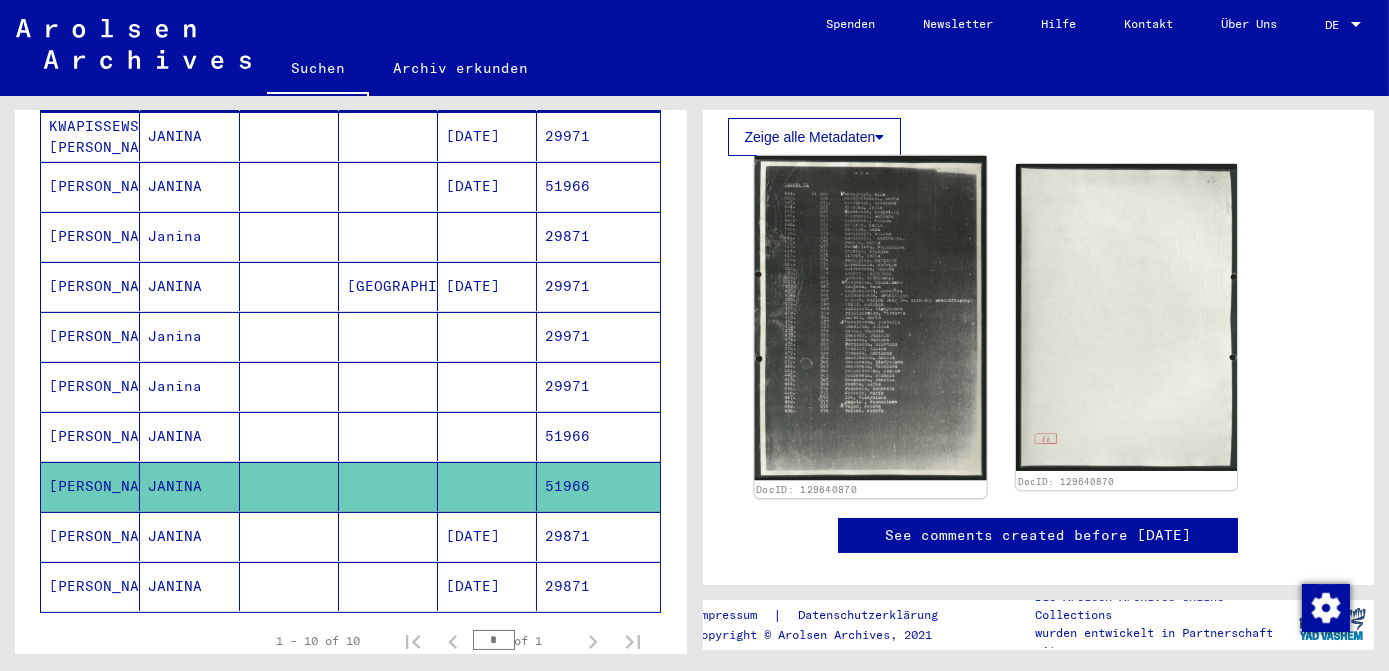 click 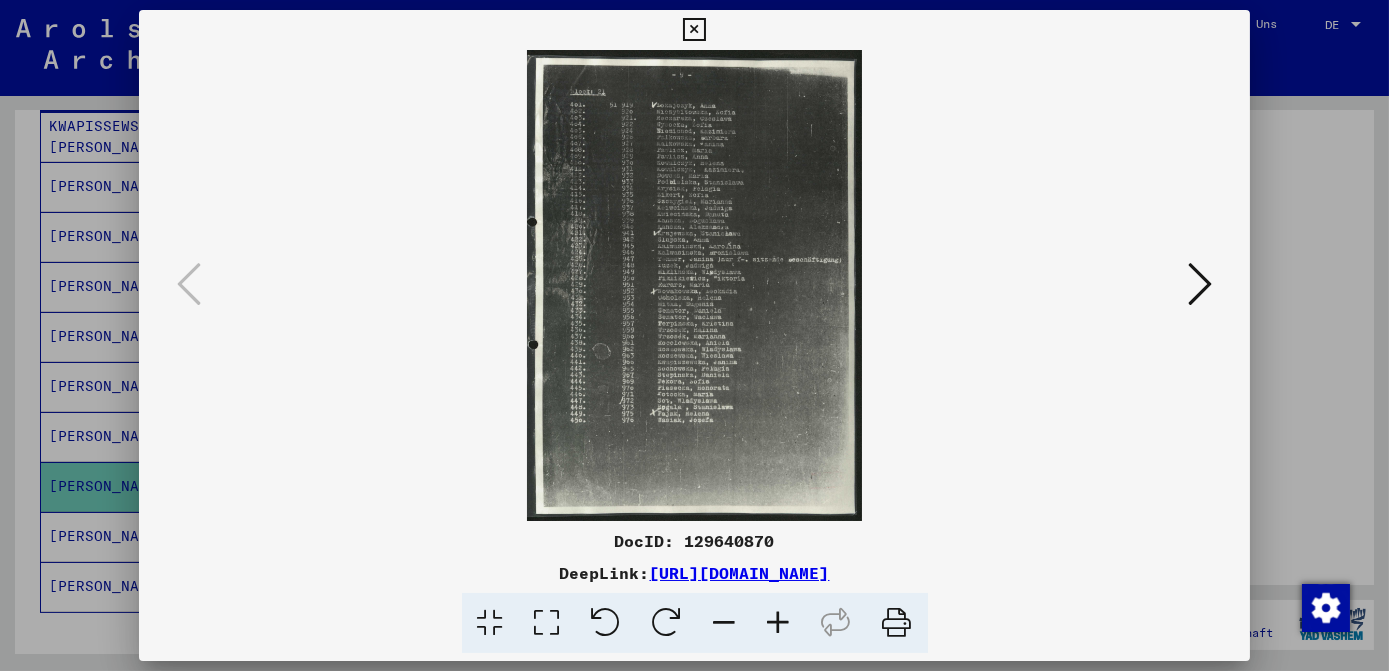 click at bounding box center [694, 285] 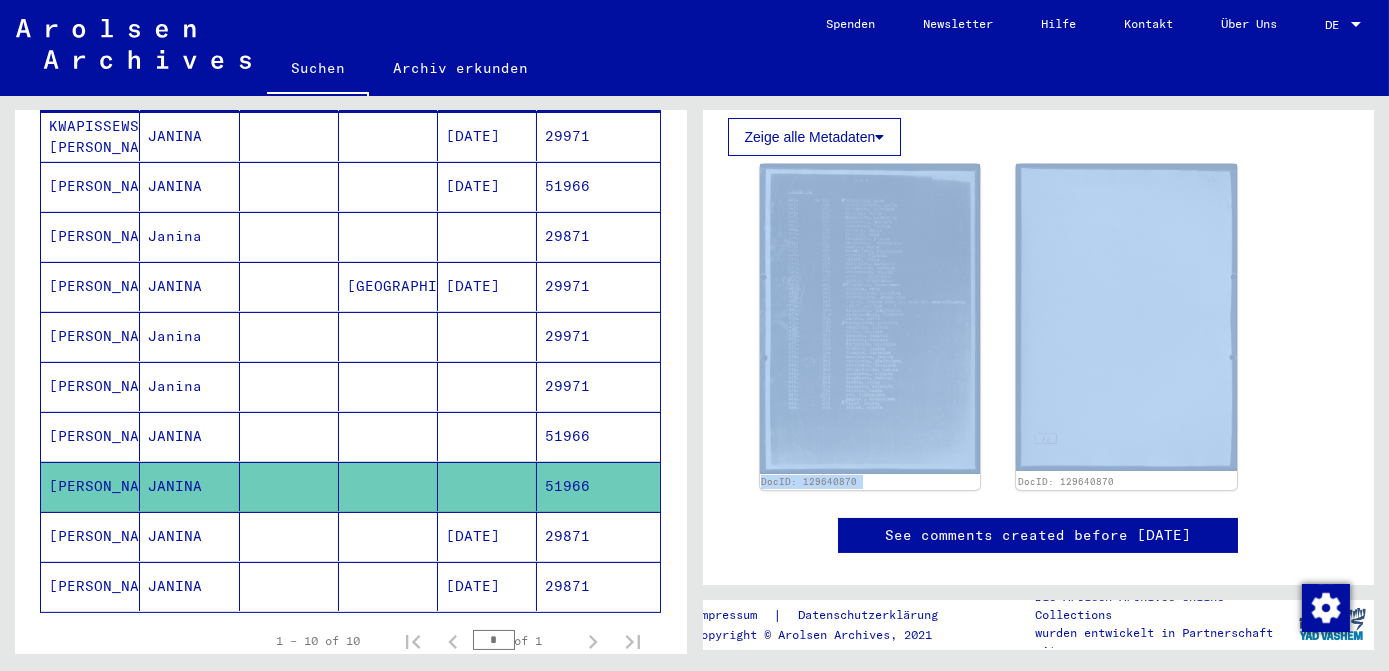 drag, startPoint x: 1388, startPoint y: 339, endPoint x: 1392, endPoint y: 198, distance: 141.05673 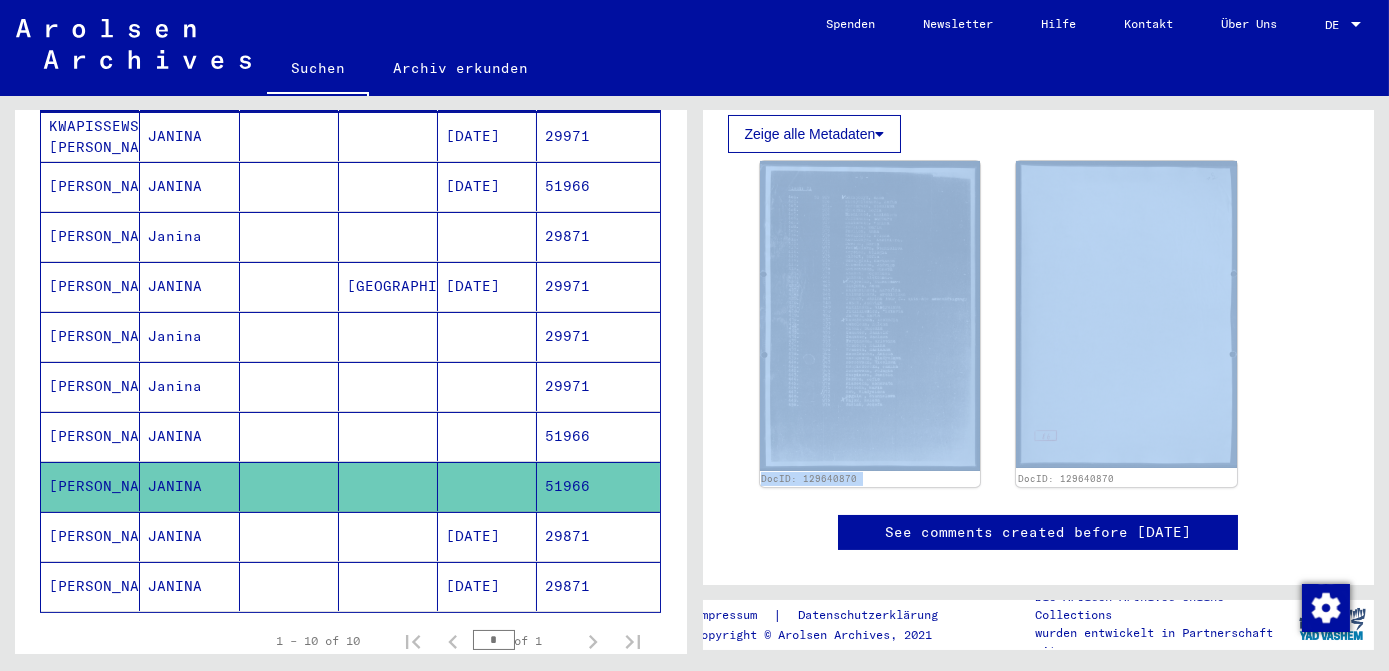 scroll, scrollTop: 0, scrollLeft: 0, axis: both 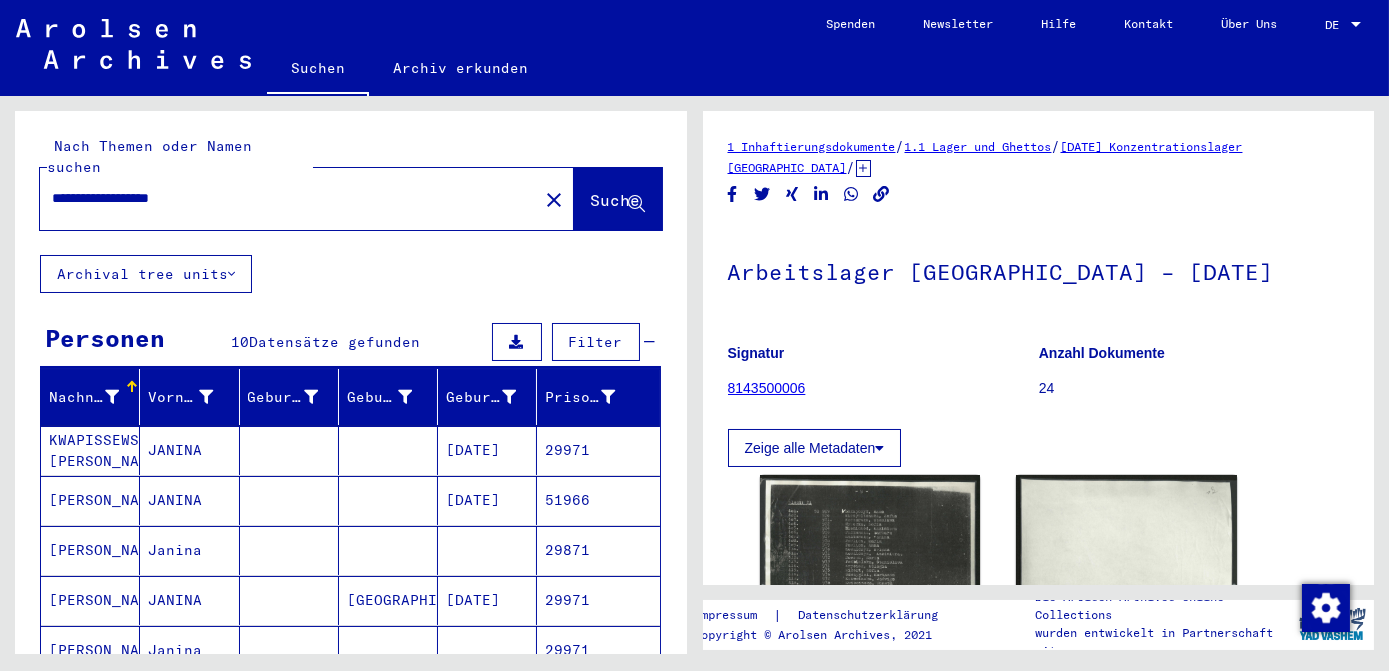 drag, startPoint x: 144, startPoint y: 185, endPoint x: 271, endPoint y: 191, distance: 127.141655 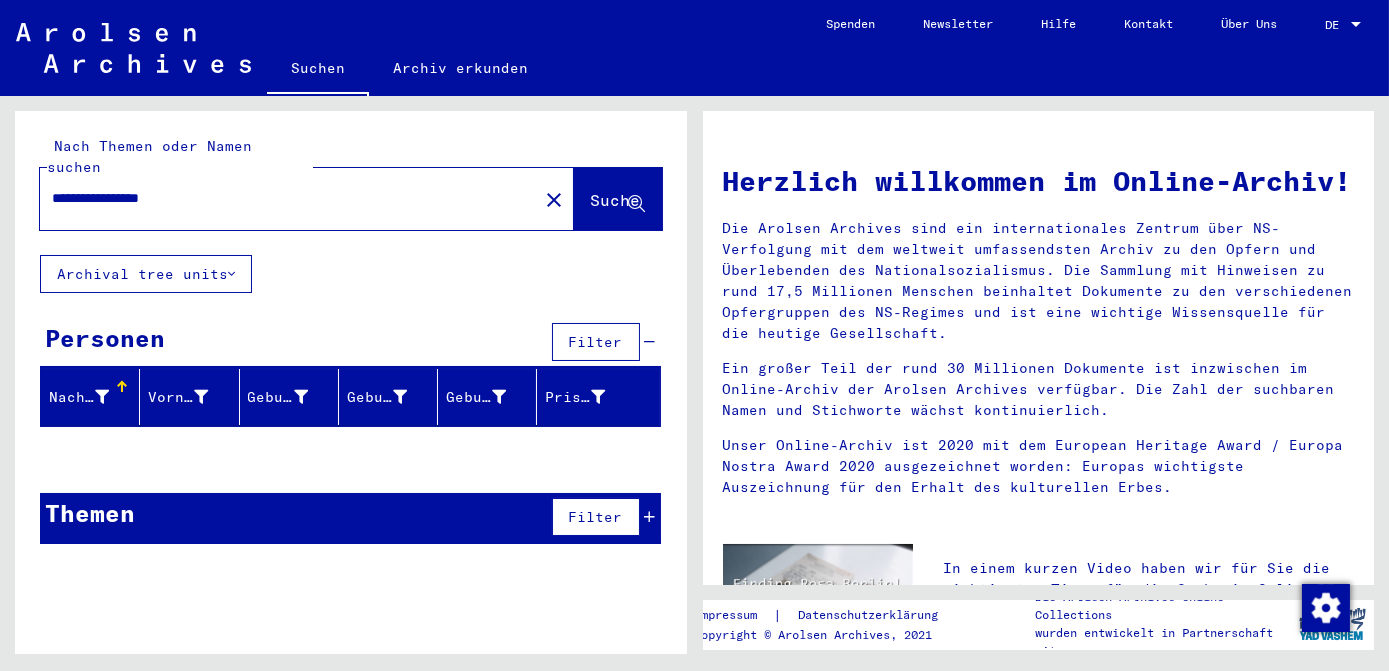 click on "**********" at bounding box center [283, 198] 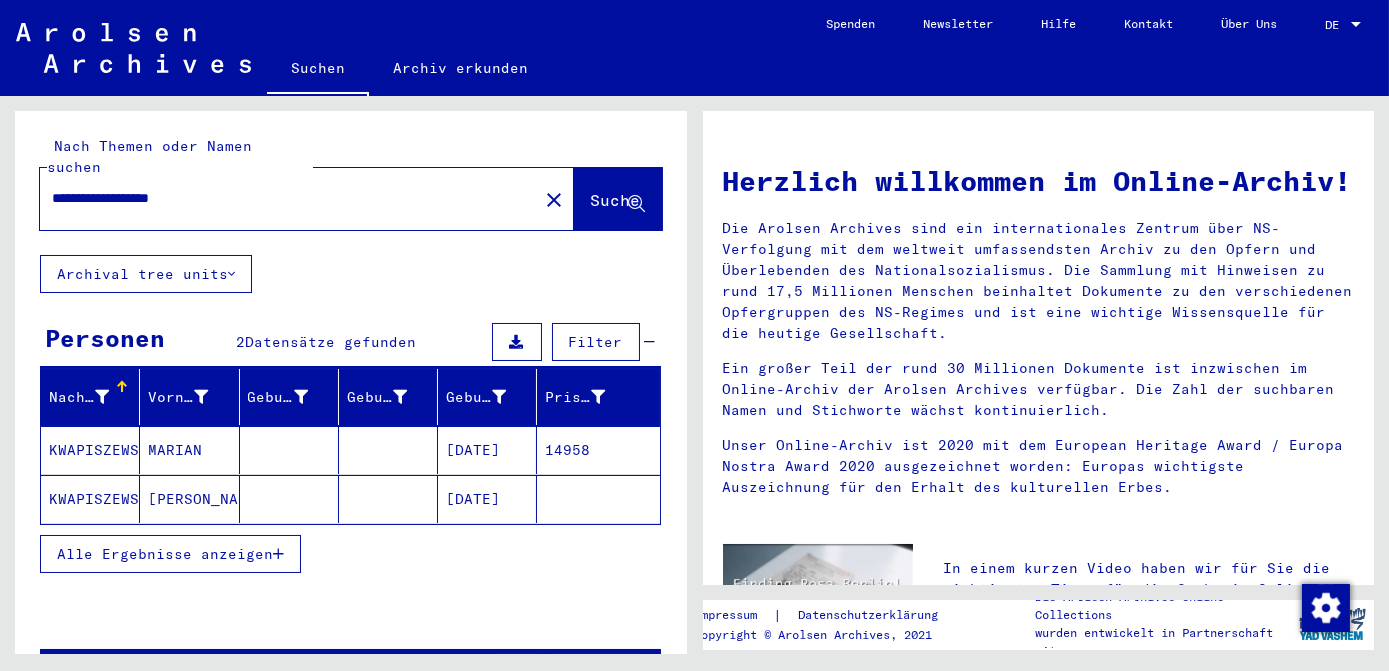 click on "Alle Ergebnisse anzeigen" at bounding box center [165, 554] 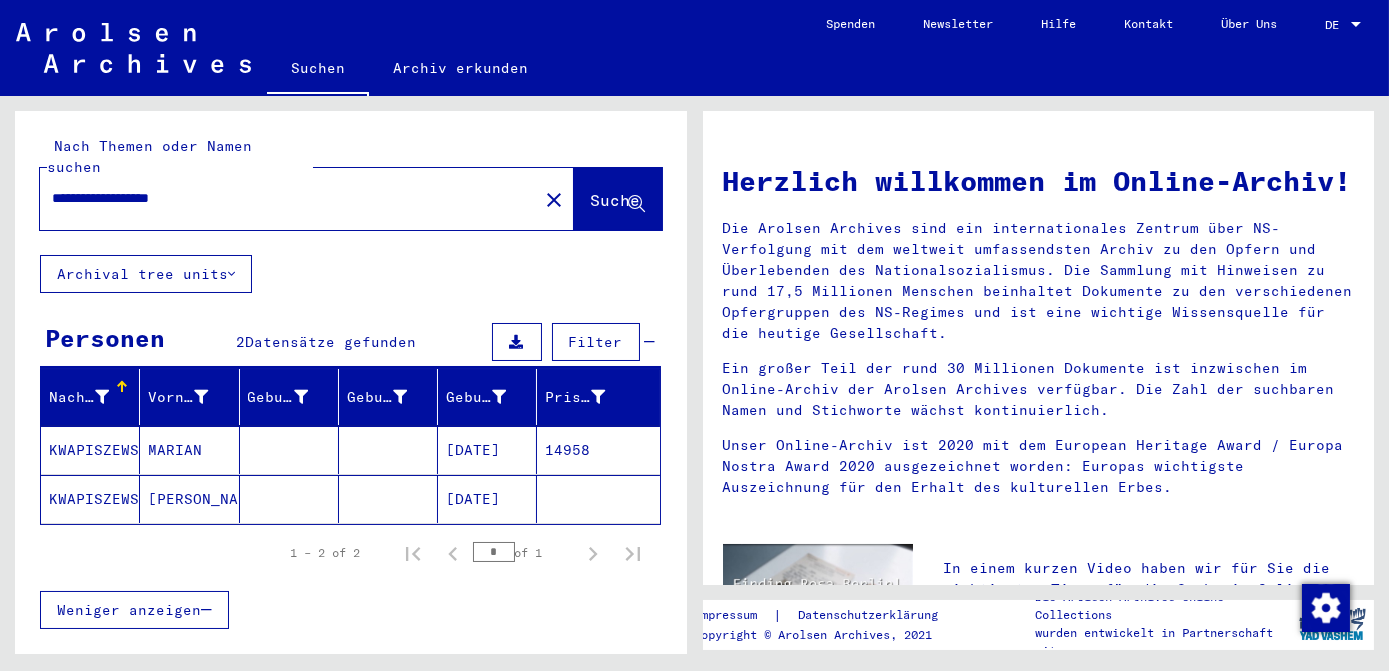 click on "MARIAN" at bounding box center [189, 499] 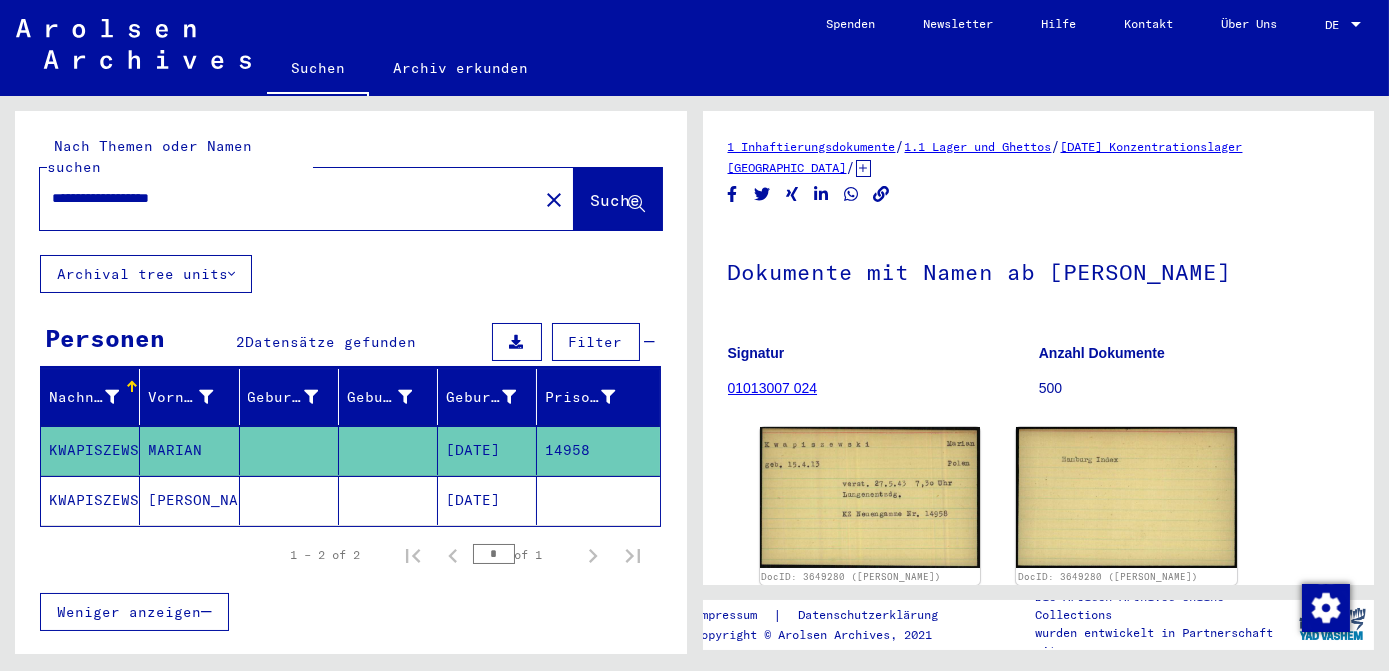 scroll, scrollTop: 0, scrollLeft: 0, axis: both 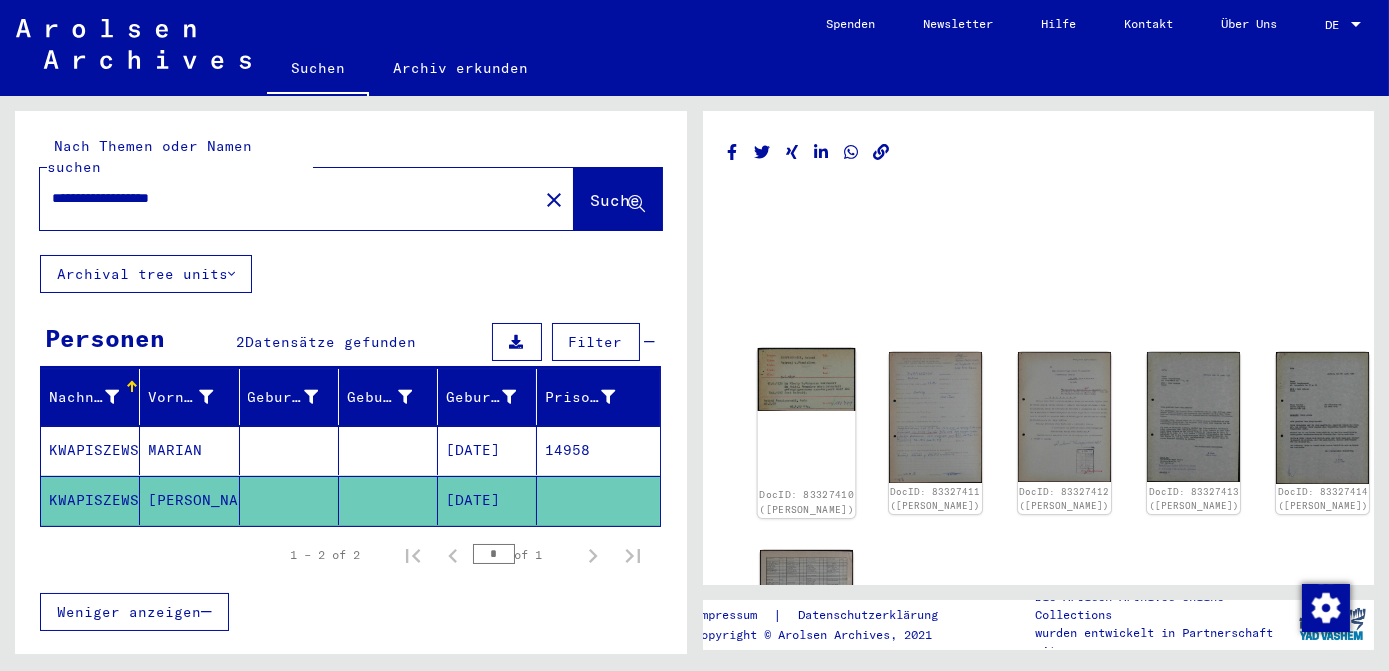 click 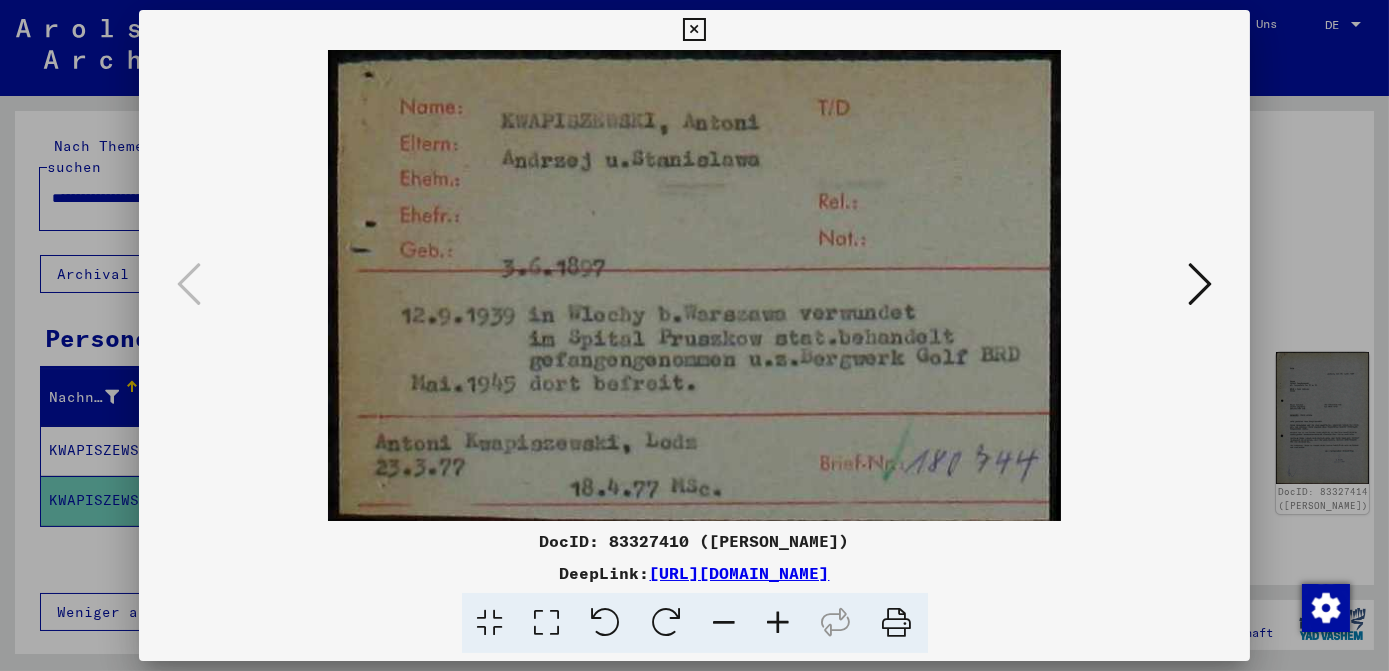 click at bounding box center [694, 335] 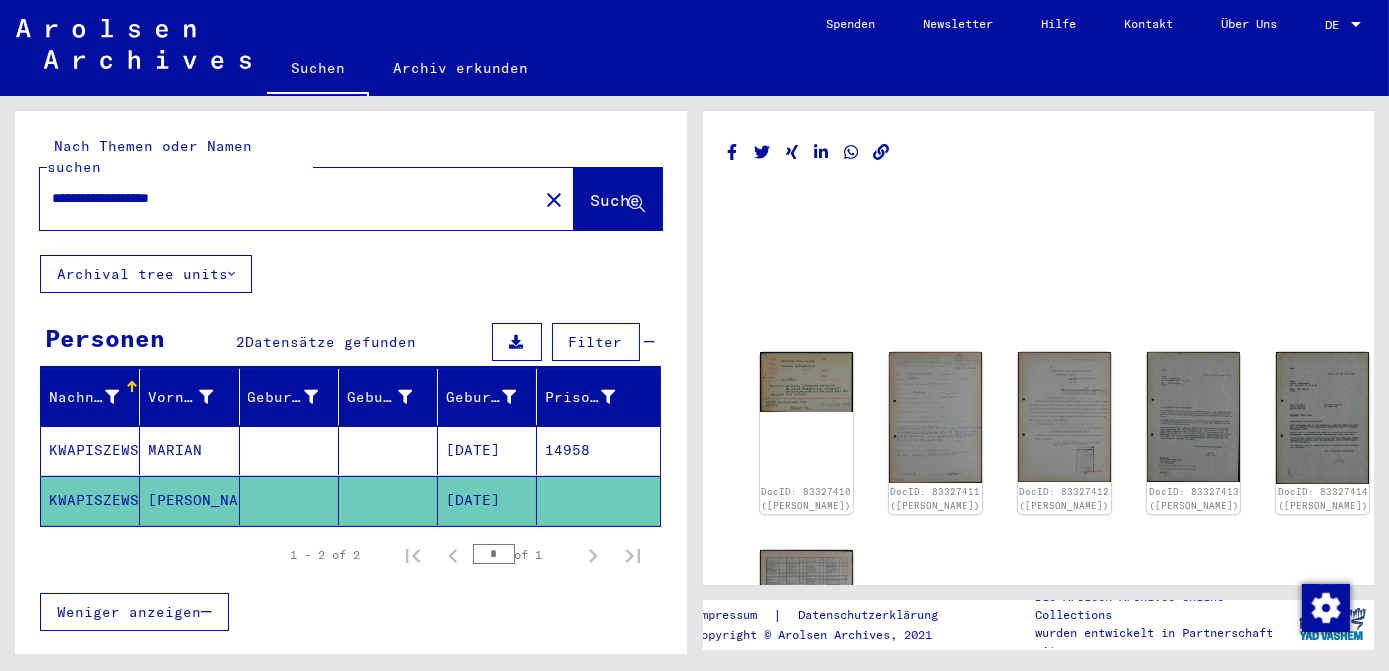 click on "**********" at bounding box center [289, 198] 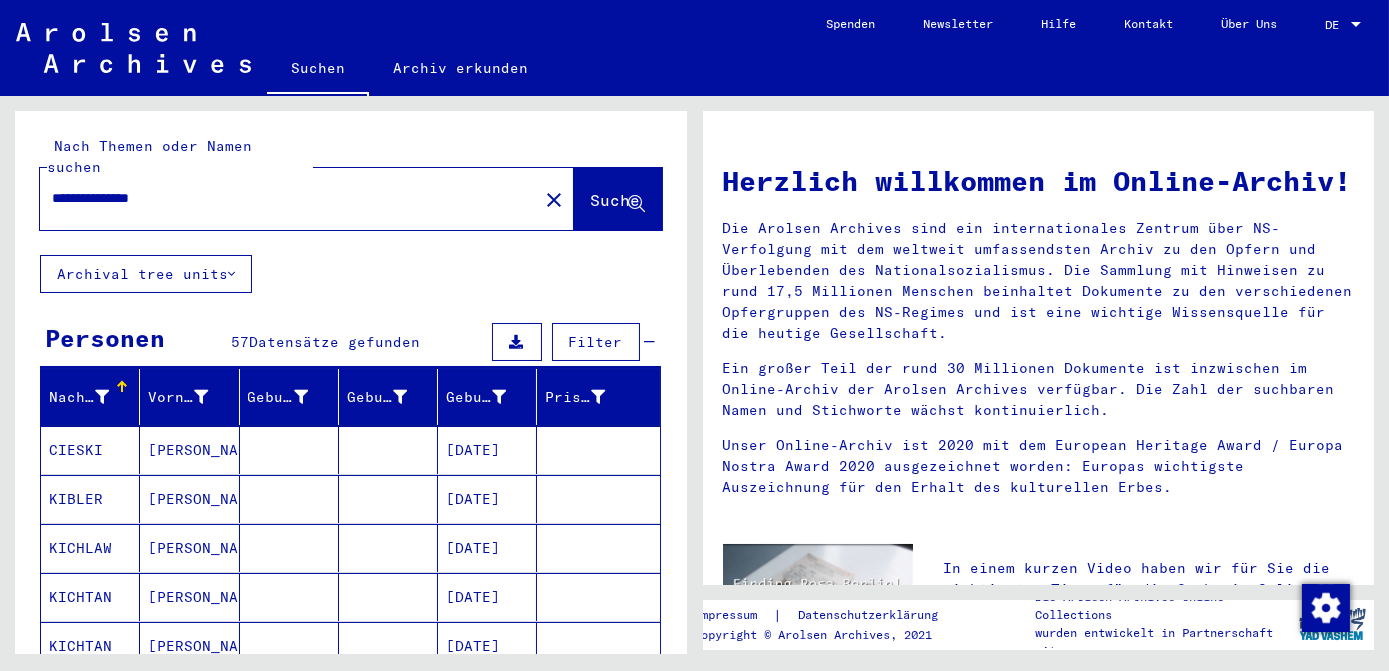 scroll, scrollTop: 429, scrollLeft: 0, axis: vertical 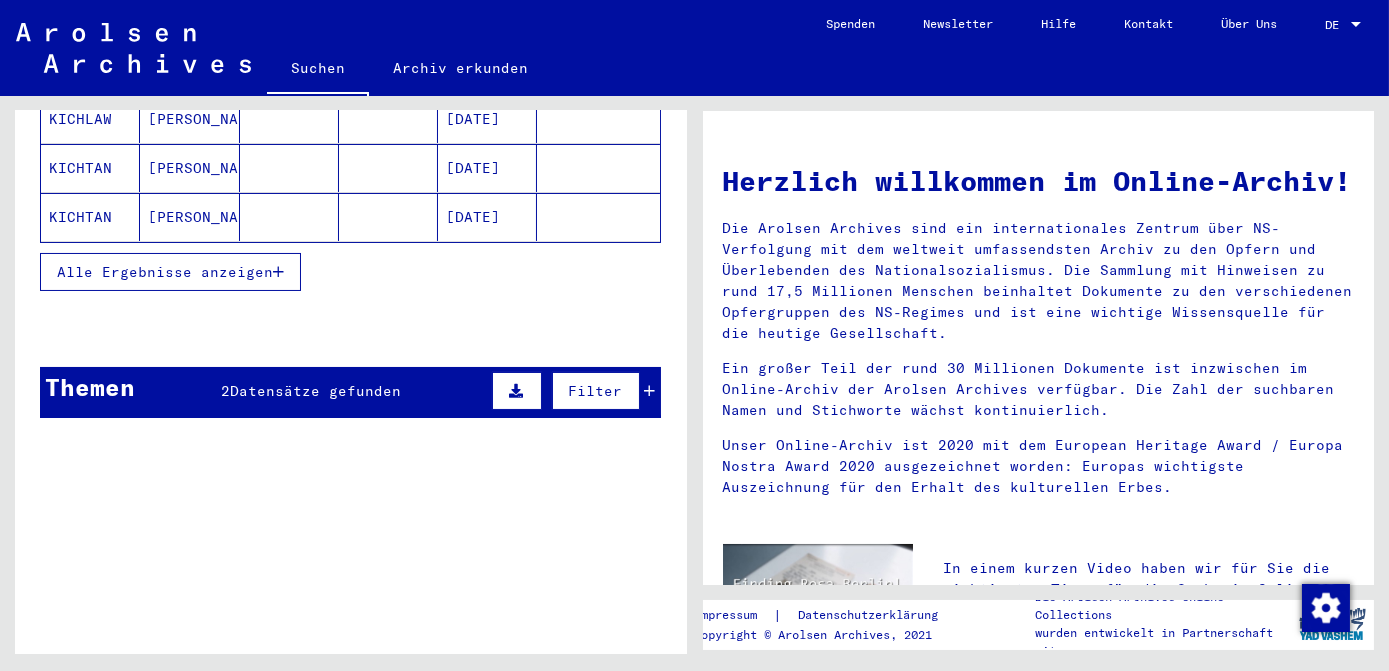 click on "Alle Ergebnisse anzeigen" at bounding box center [165, 272] 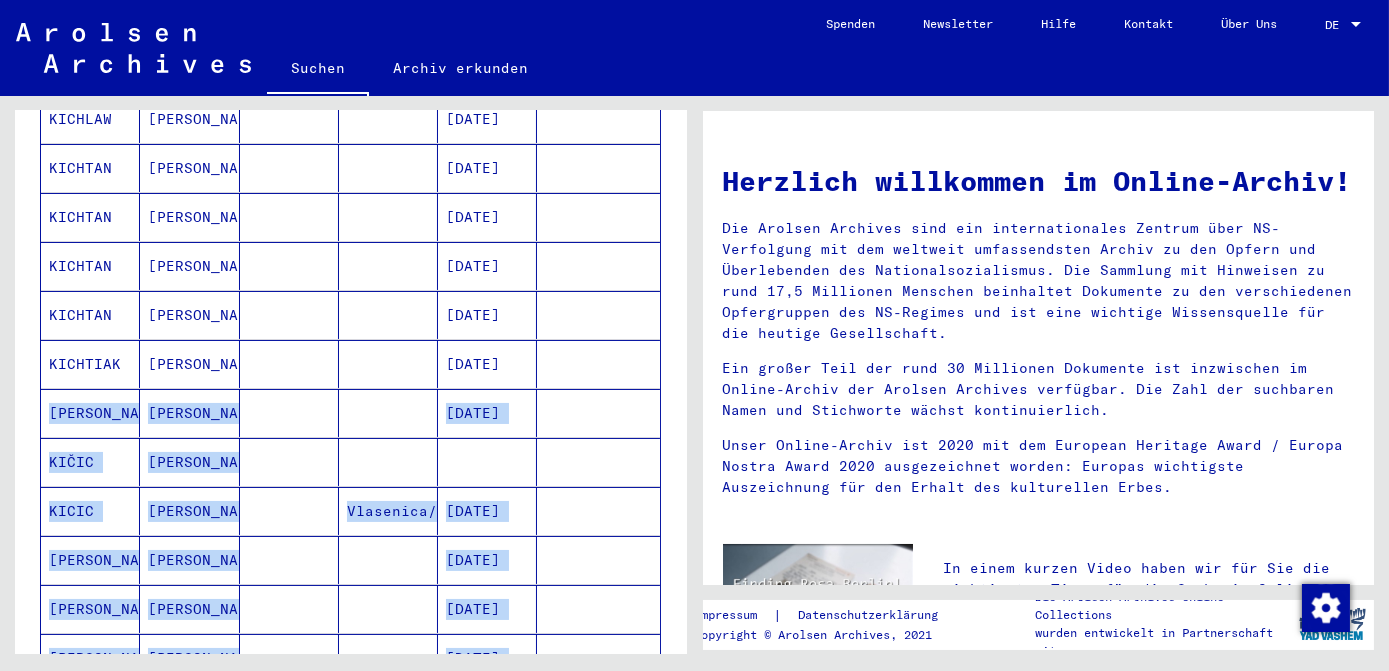 drag, startPoint x: 693, startPoint y: 336, endPoint x: 698, endPoint y: 178, distance: 158.0791 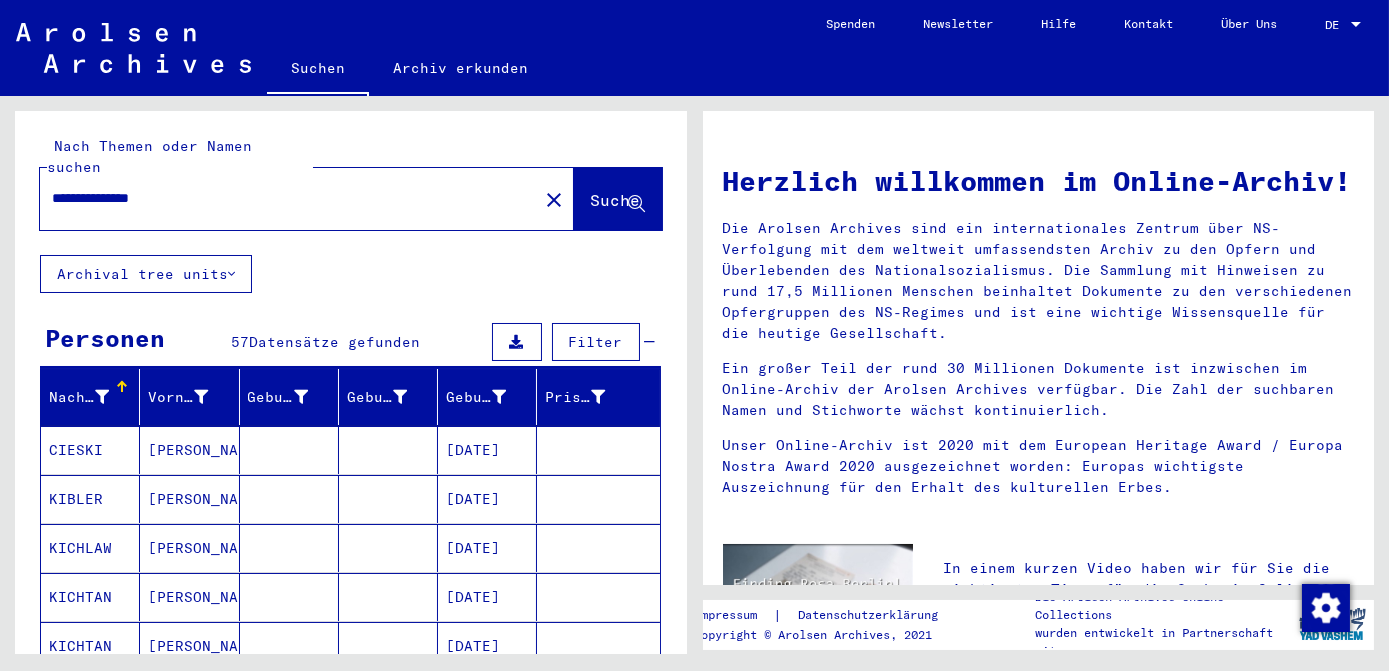 click on "**********" at bounding box center [283, 198] 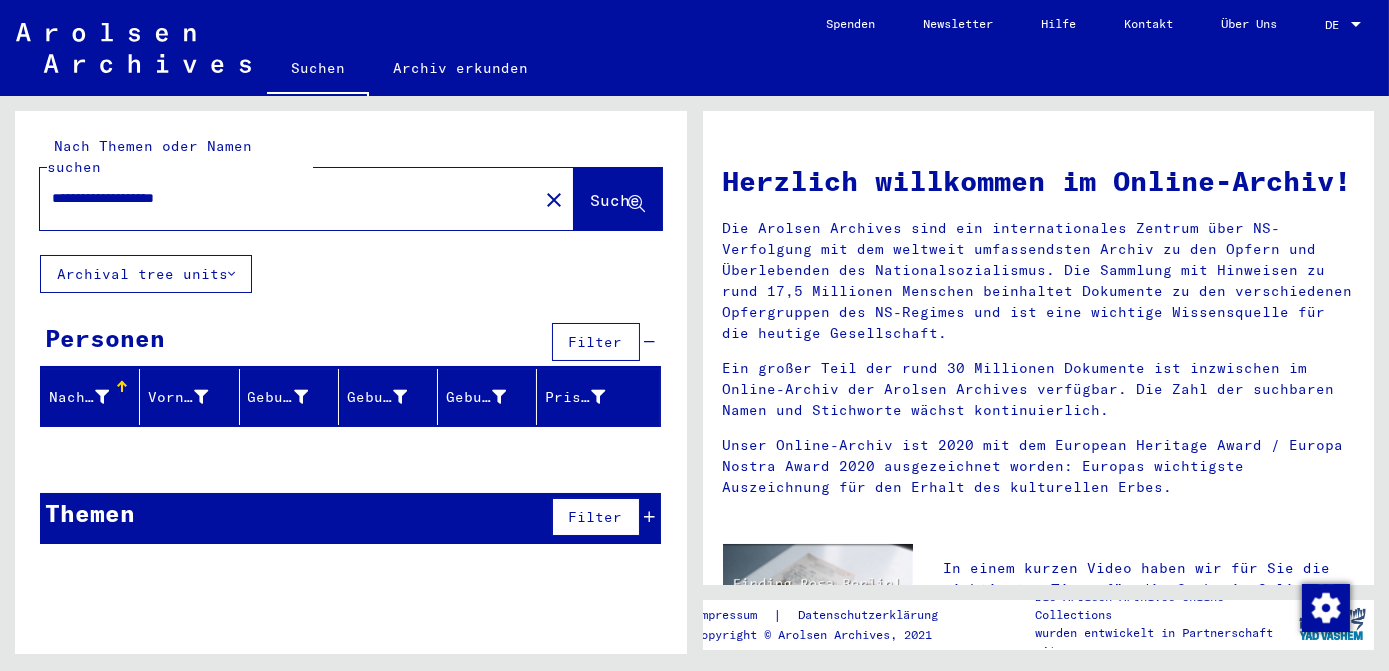 drag, startPoint x: 125, startPoint y: 179, endPoint x: 325, endPoint y: 197, distance: 200.80836 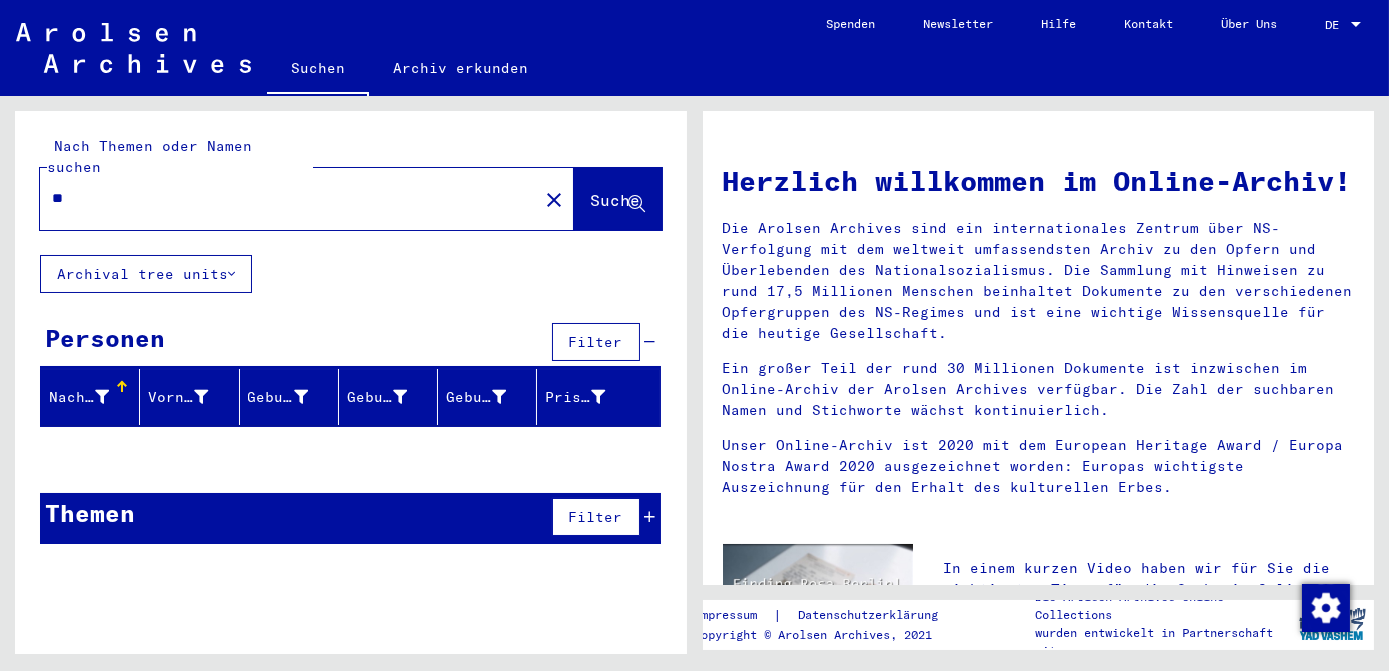 type on "*" 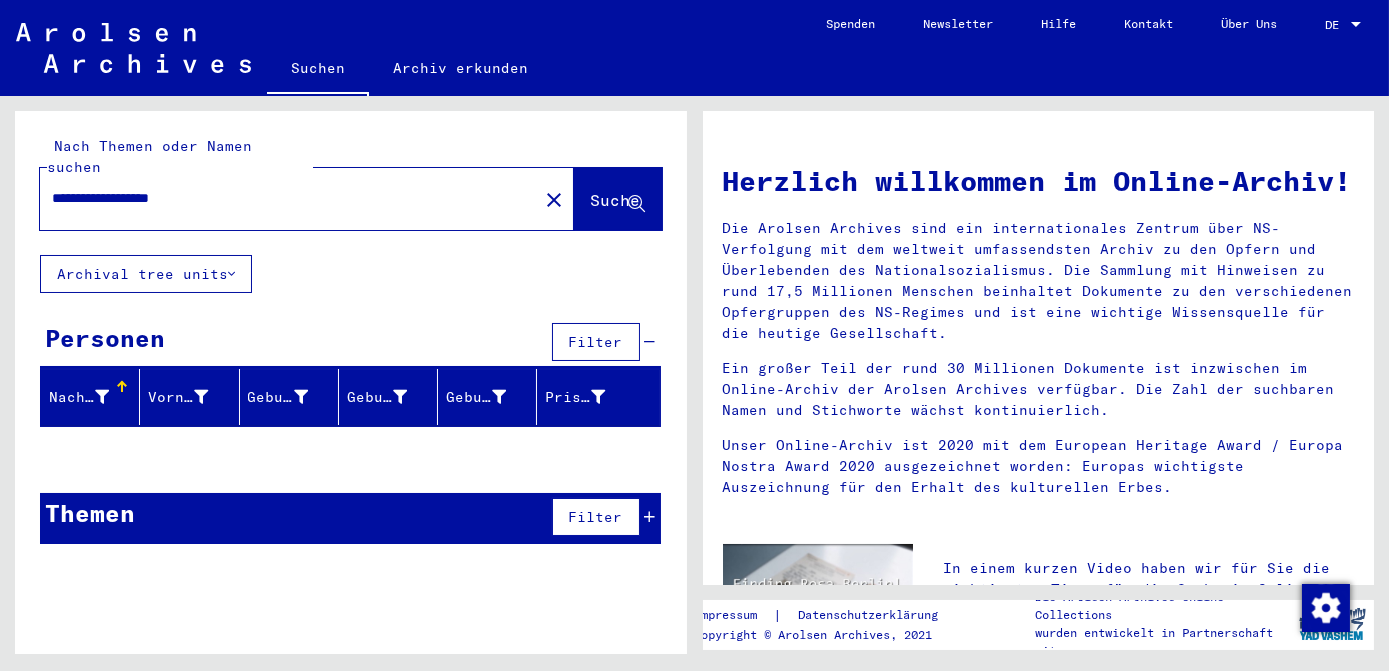 click on "**********" at bounding box center (283, 198) 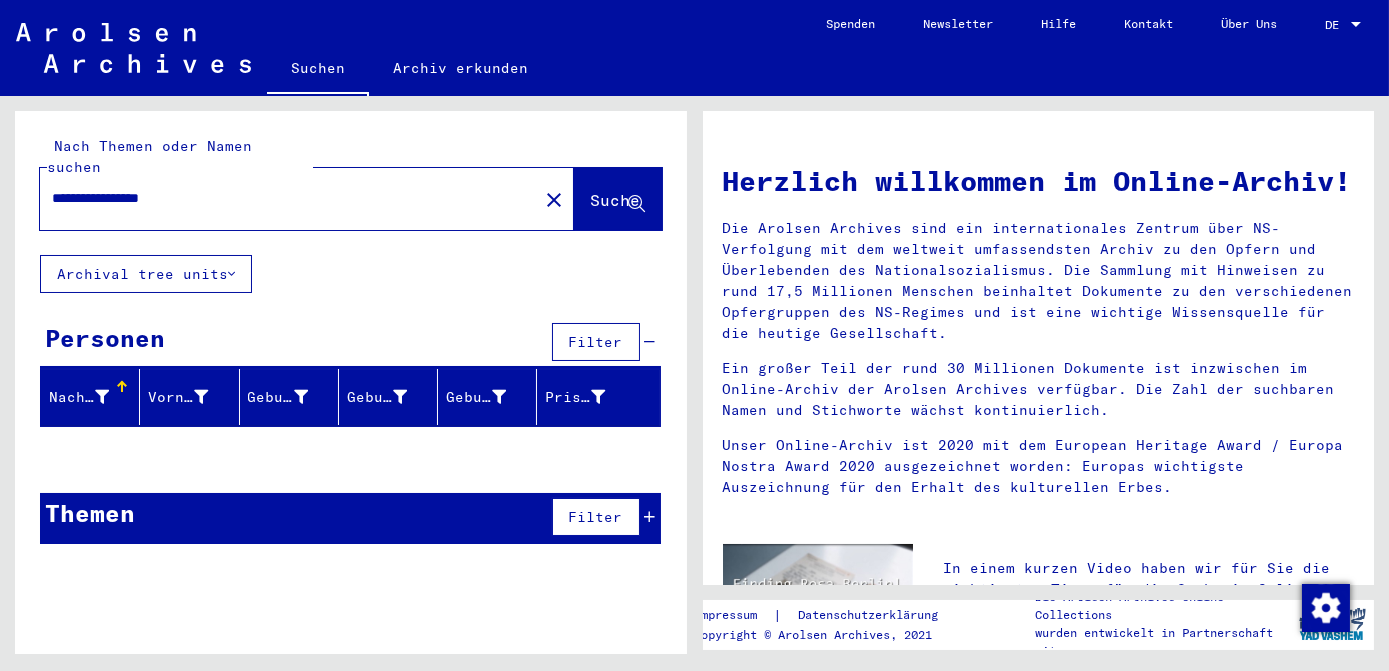 drag, startPoint x: 159, startPoint y: 181, endPoint x: 235, endPoint y: 178, distance: 76.05919 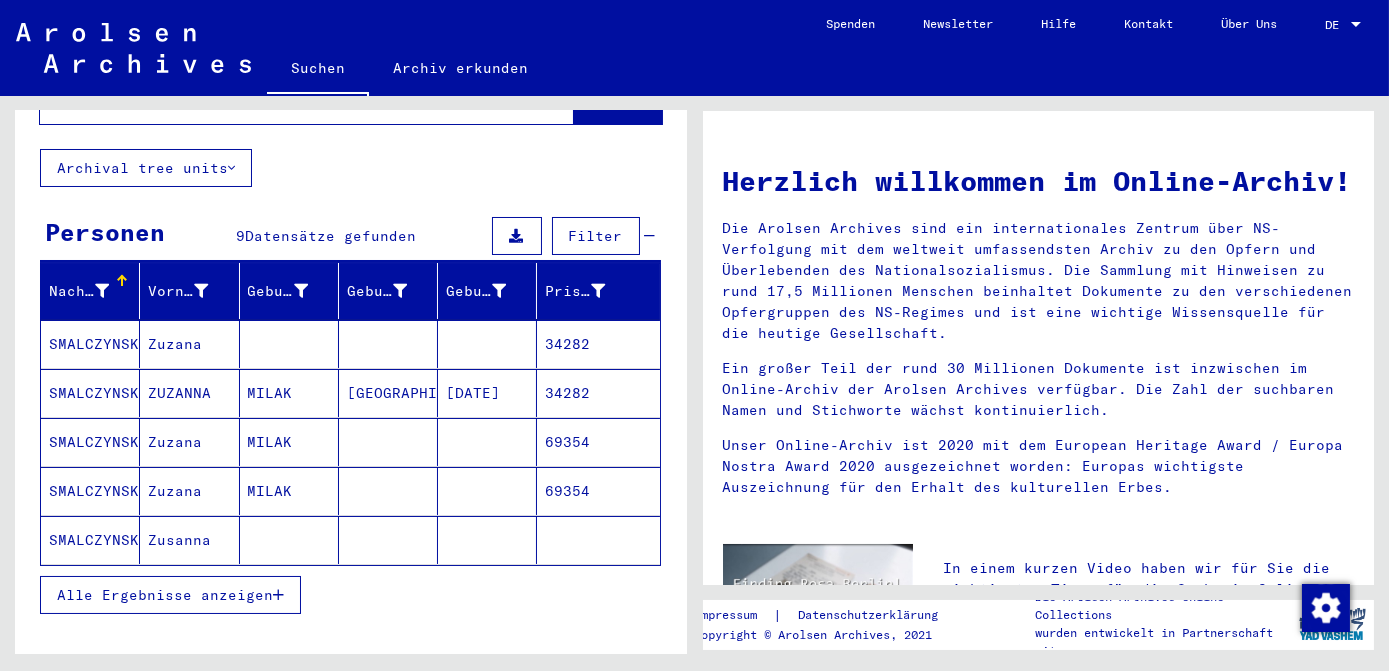 scroll, scrollTop: 143, scrollLeft: 0, axis: vertical 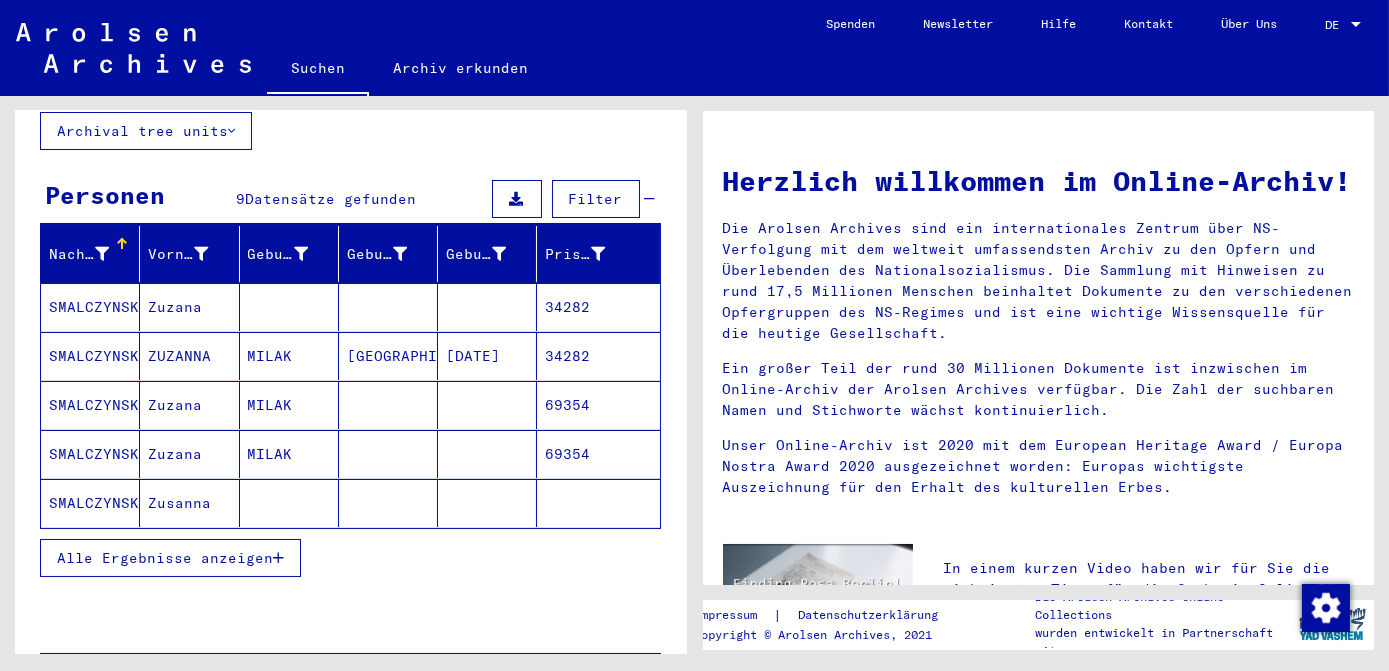 click on "[DATE]" at bounding box center [487, 405] 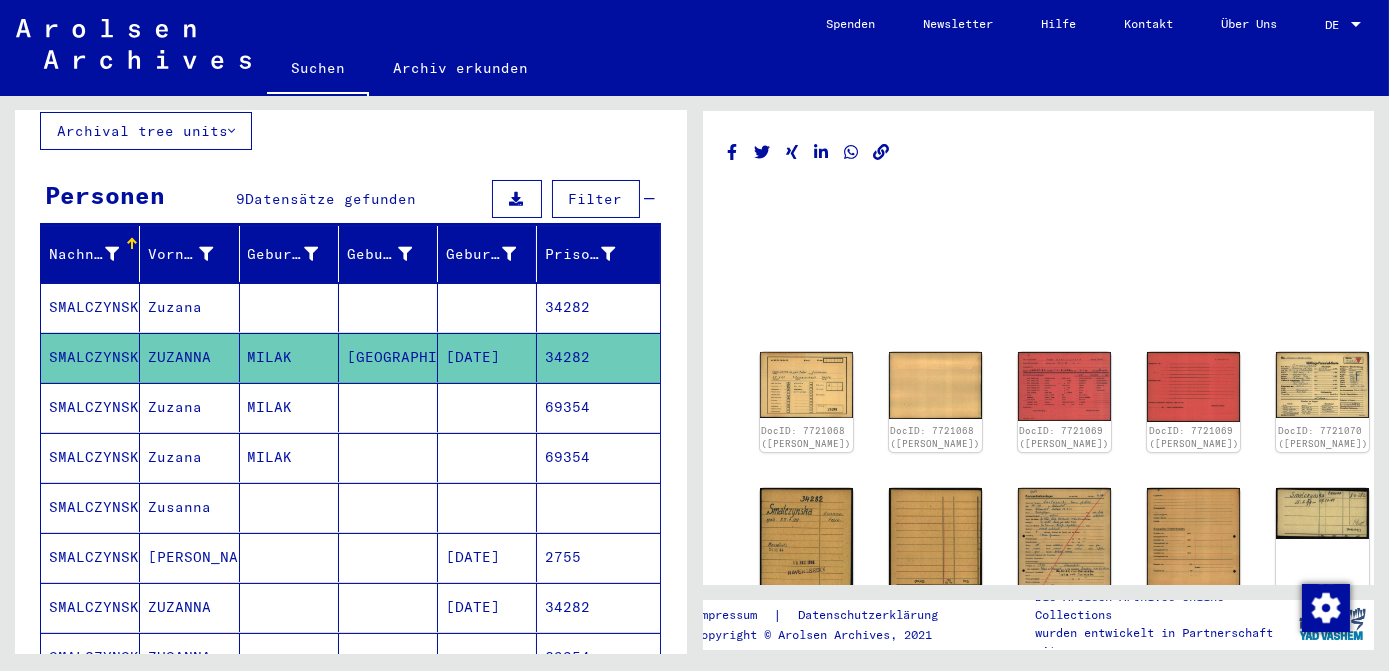 scroll, scrollTop: 0, scrollLeft: 0, axis: both 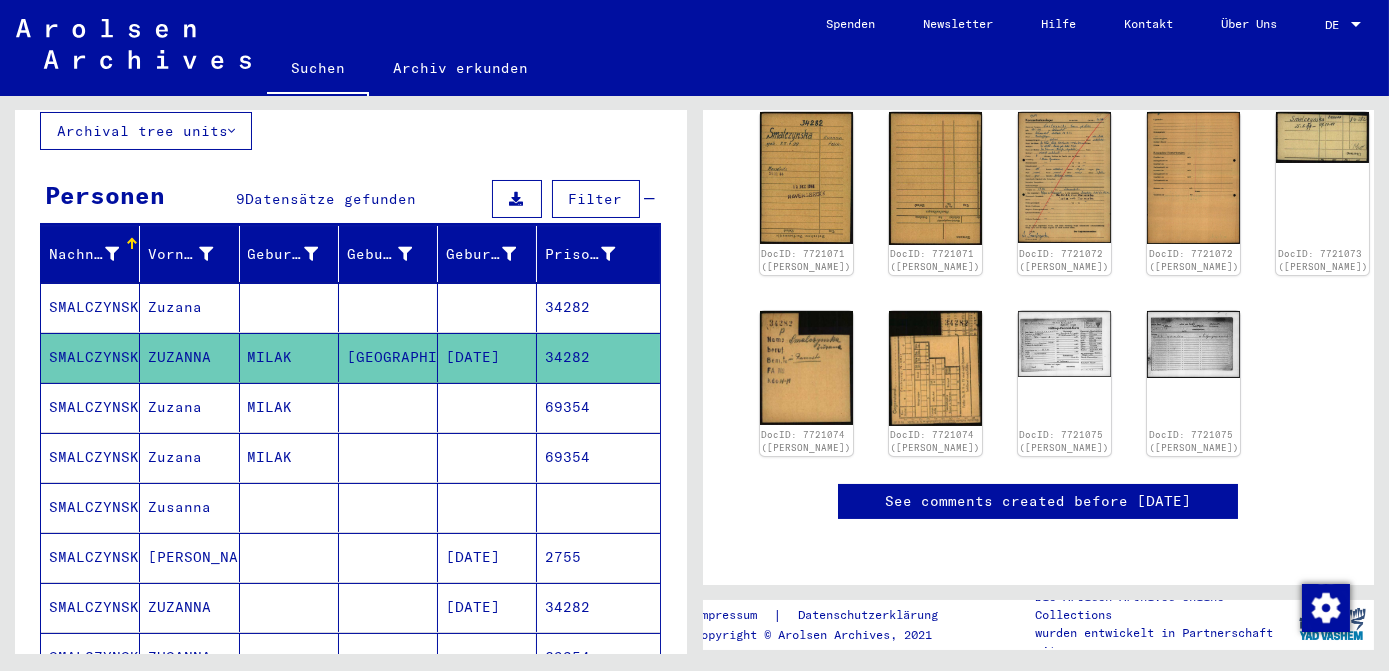 click at bounding box center (487, 457) 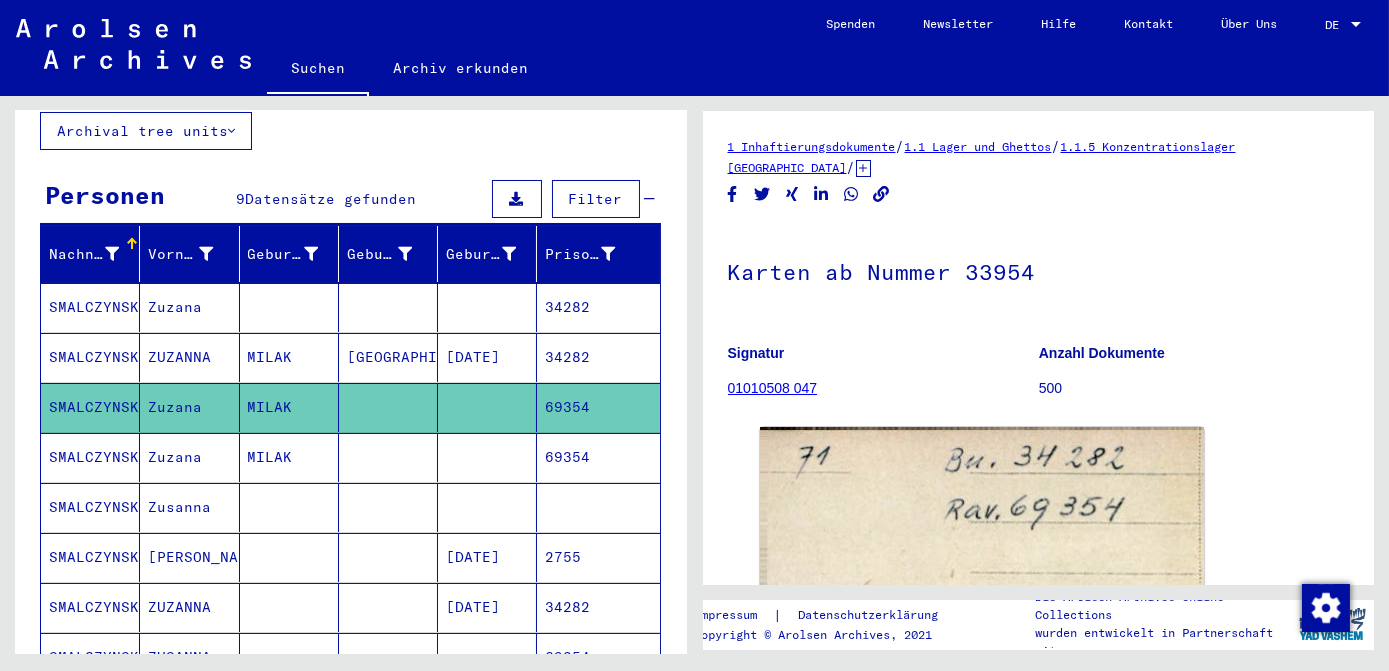 scroll, scrollTop: 0, scrollLeft: 0, axis: both 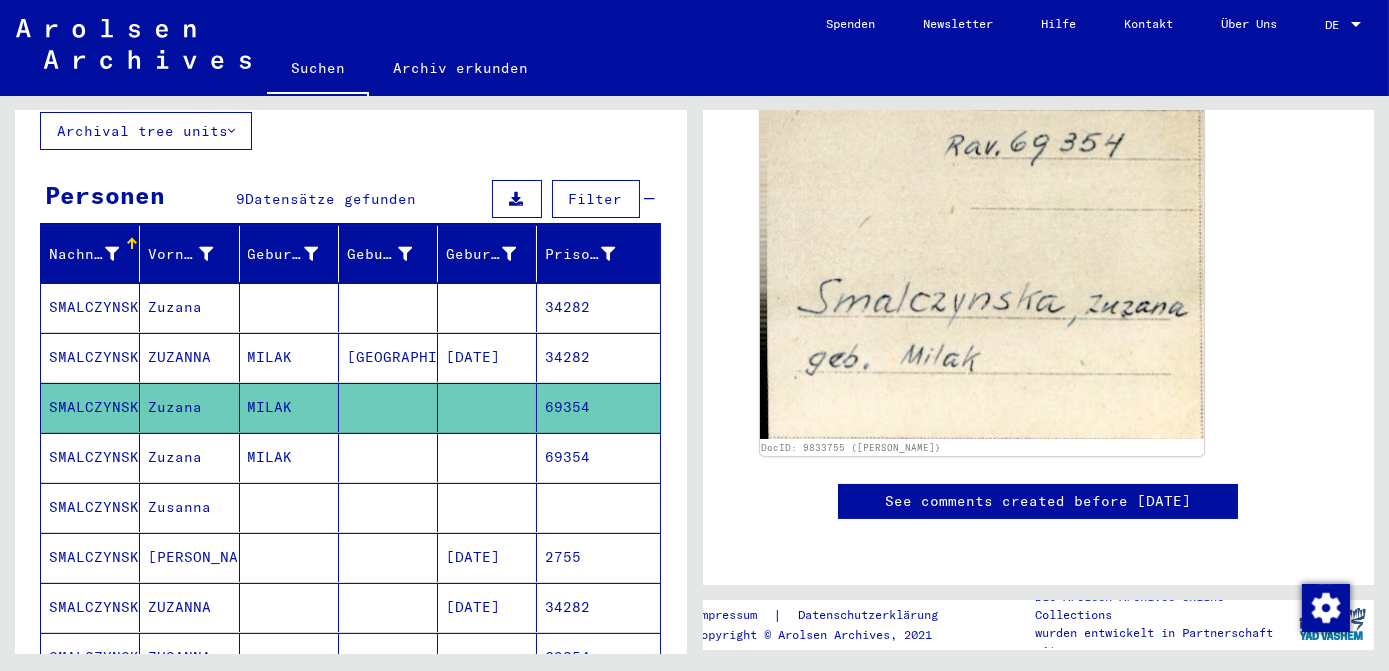 click at bounding box center [487, 507] 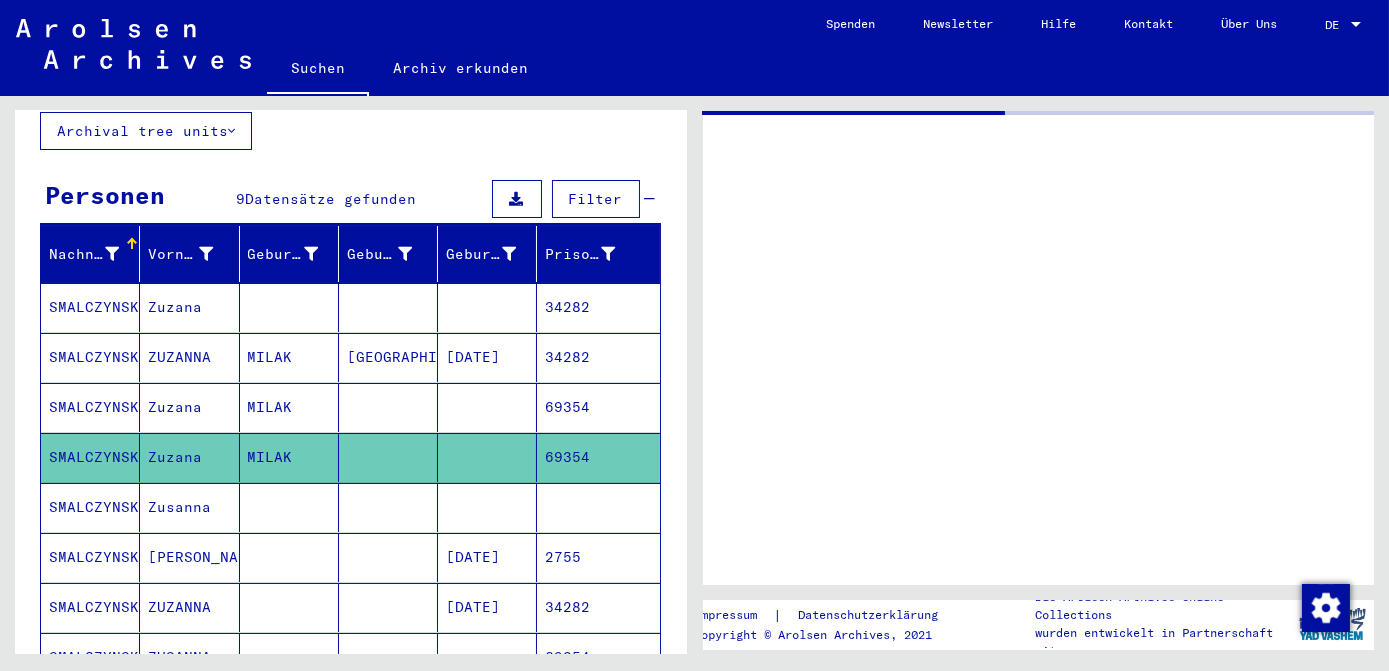 scroll, scrollTop: 0, scrollLeft: 0, axis: both 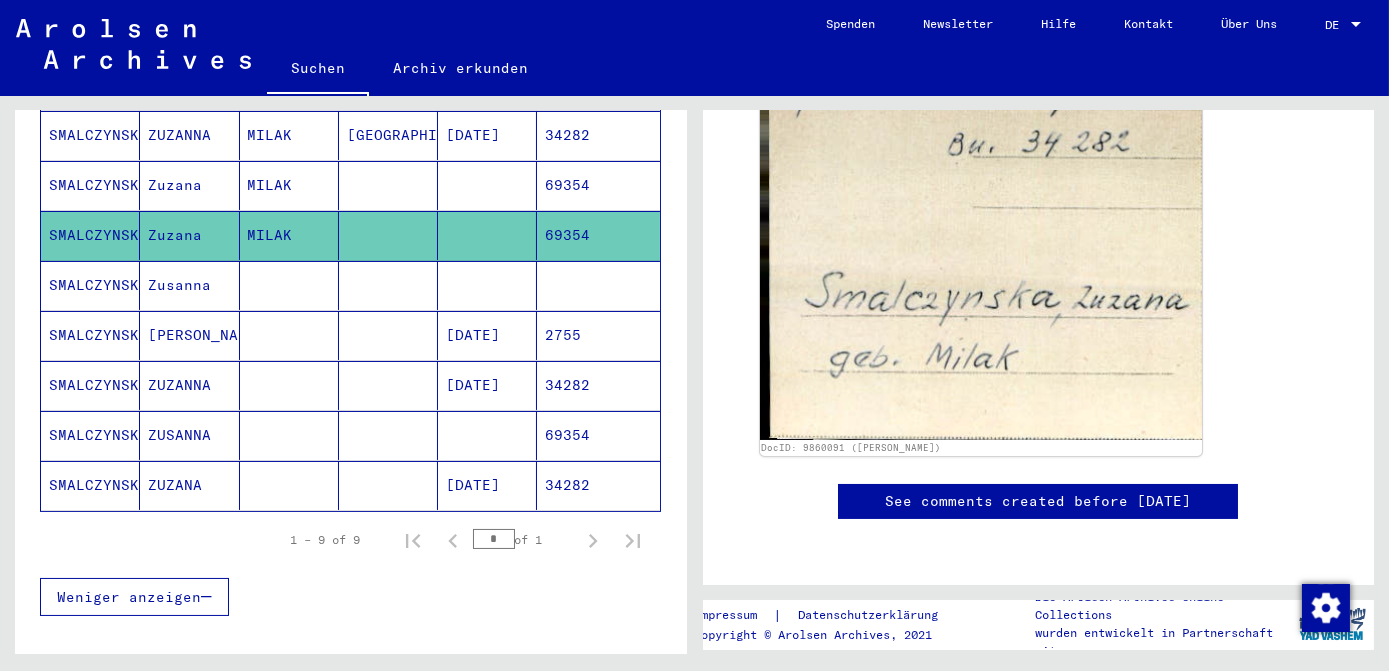 click on "[DATE]" at bounding box center [487, 435] 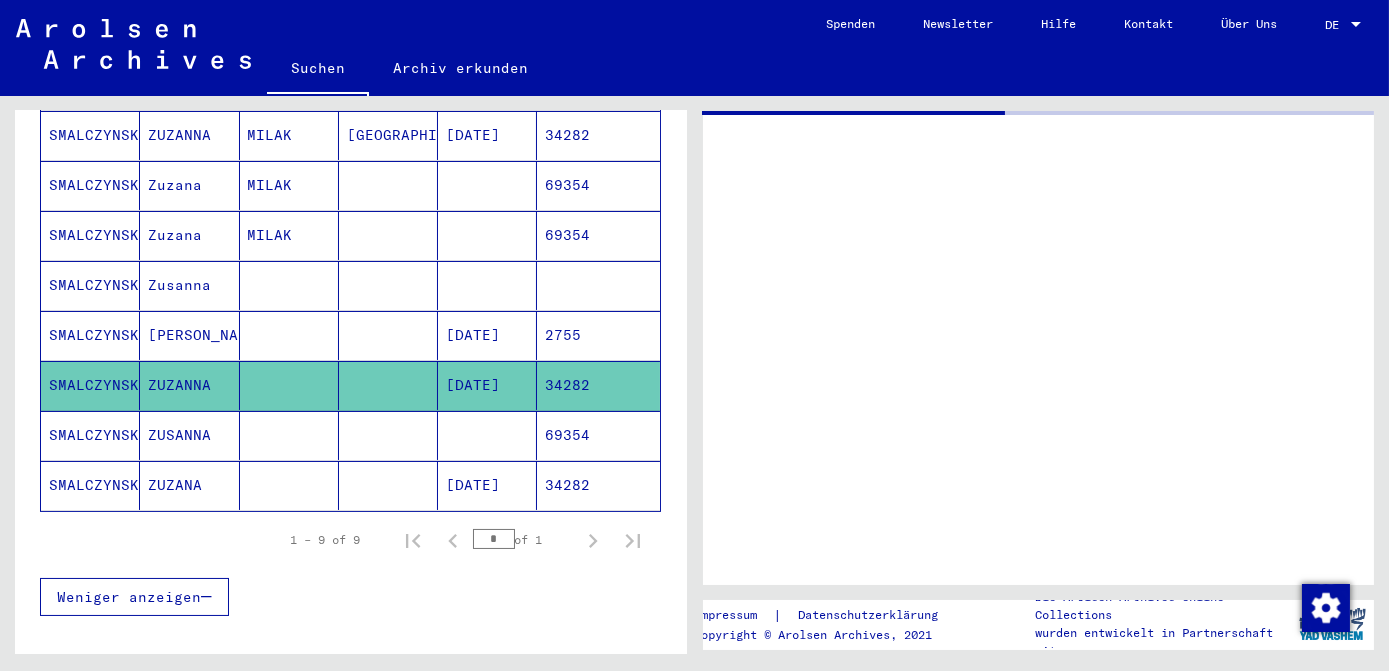 scroll, scrollTop: 0, scrollLeft: 0, axis: both 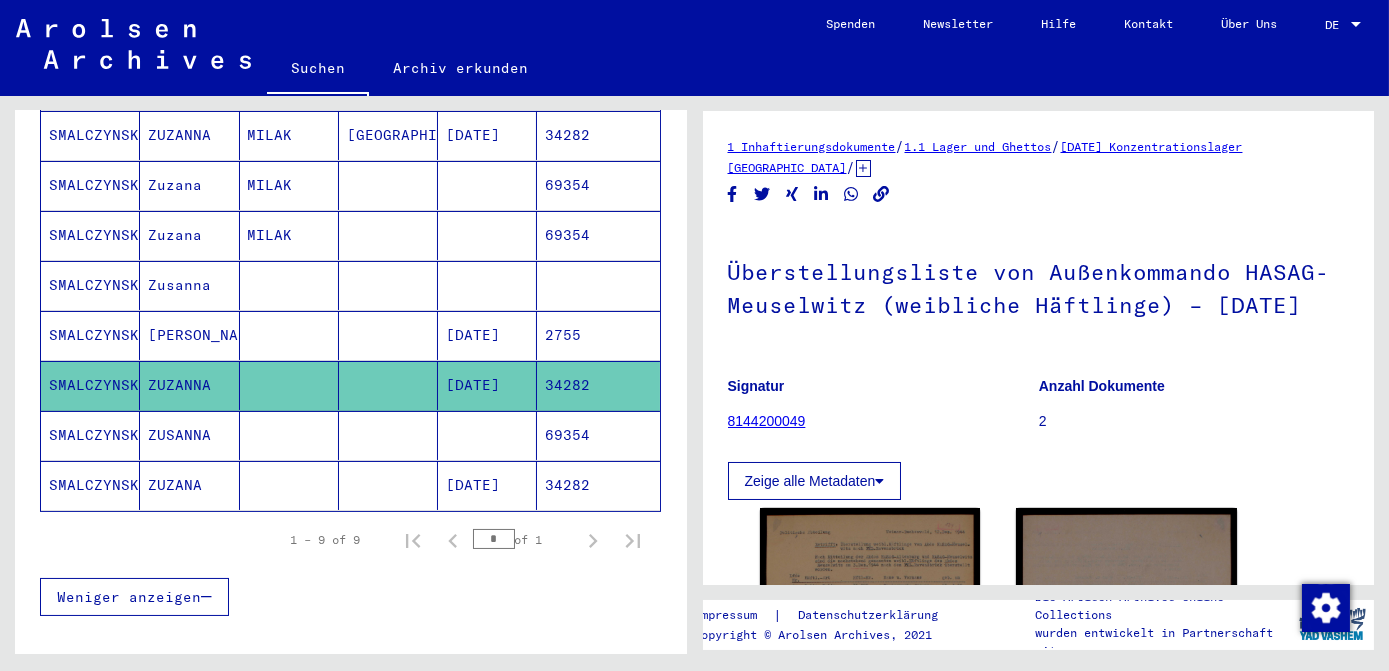 click on "1 Inhaftierungsdokumente   /   1.1 Lager und Ghettos   /   [DATE] Konzentrationslager [GEOGRAPHIC_DATA]   /   [TECHNICAL_ID] Listenmaterial Ravensbrück   /   Transportlisten des Konzentrationslagers [GEOGRAPHIC_DATA]: Zugänge aus dem      Konzentrationslager [GEOGRAPHIC_DATA] ([DATE]-[DATE])   /  Überstellungsliste von Außenkommando HASAG-Meuselwitz (weibliche      Häftlinge) – [DATE]  Signatur 8144200049 Anzahl Dokumente 2 Zeige alle Metadaten  DocID: 129641725 DocID: 129641725 See comments created before [DATE] Impressum  |  Datenschutzerklärung Copyright © Arolsen Archives, 2021 Die Arolsen Archives Online-Collections wurden entwickelt in Partnerschaft mit" 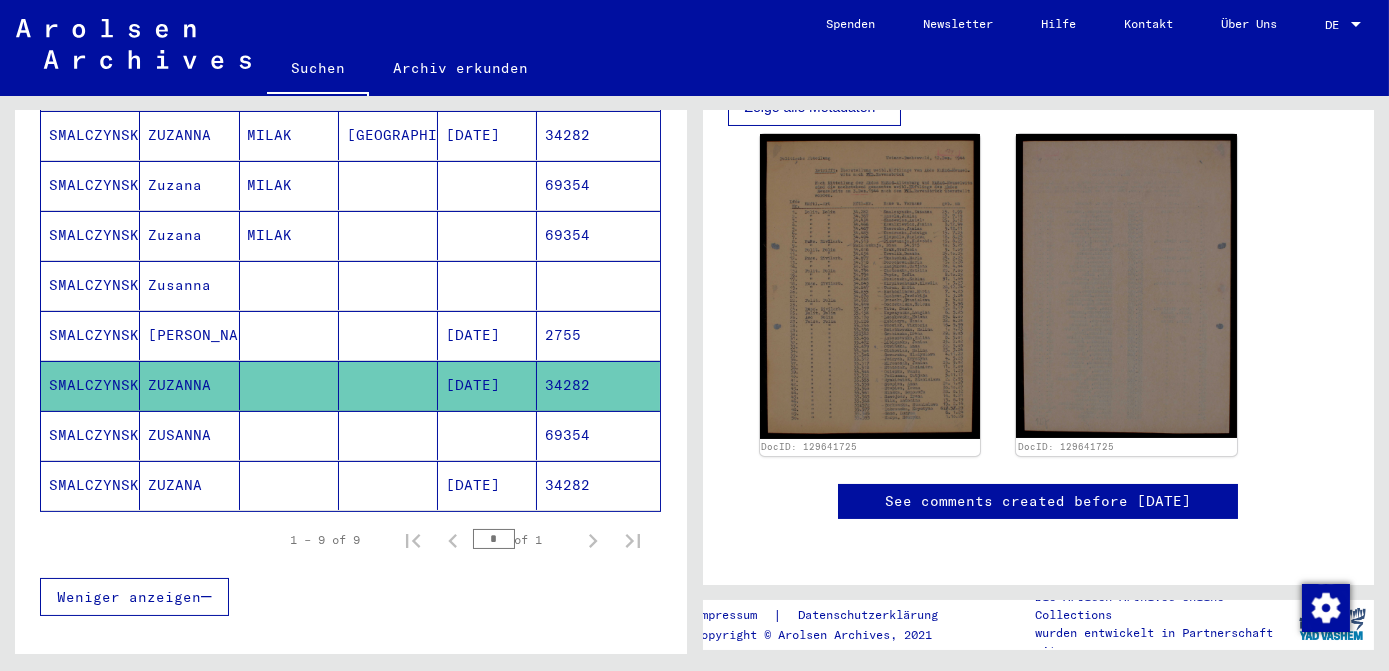 scroll, scrollTop: 0, scrollLeft: 0, axis: both 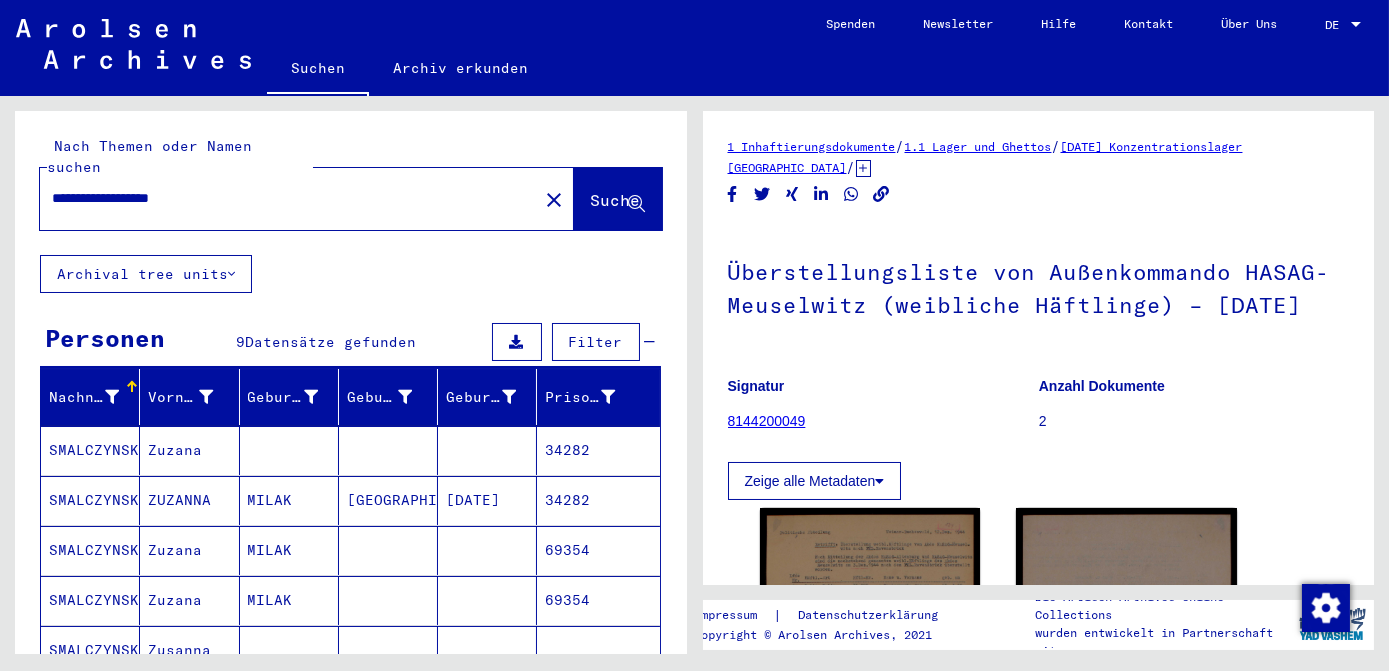 click on "**********" at bounding box center [289, 198] 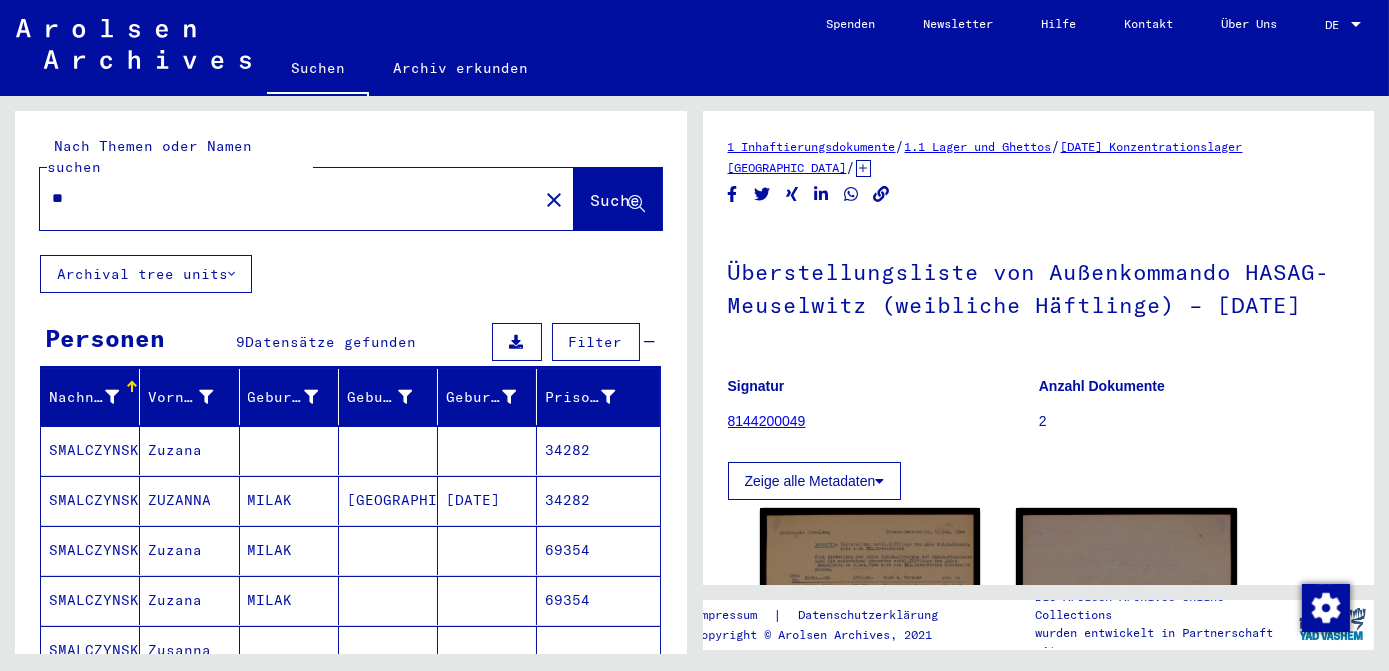 type on "*" 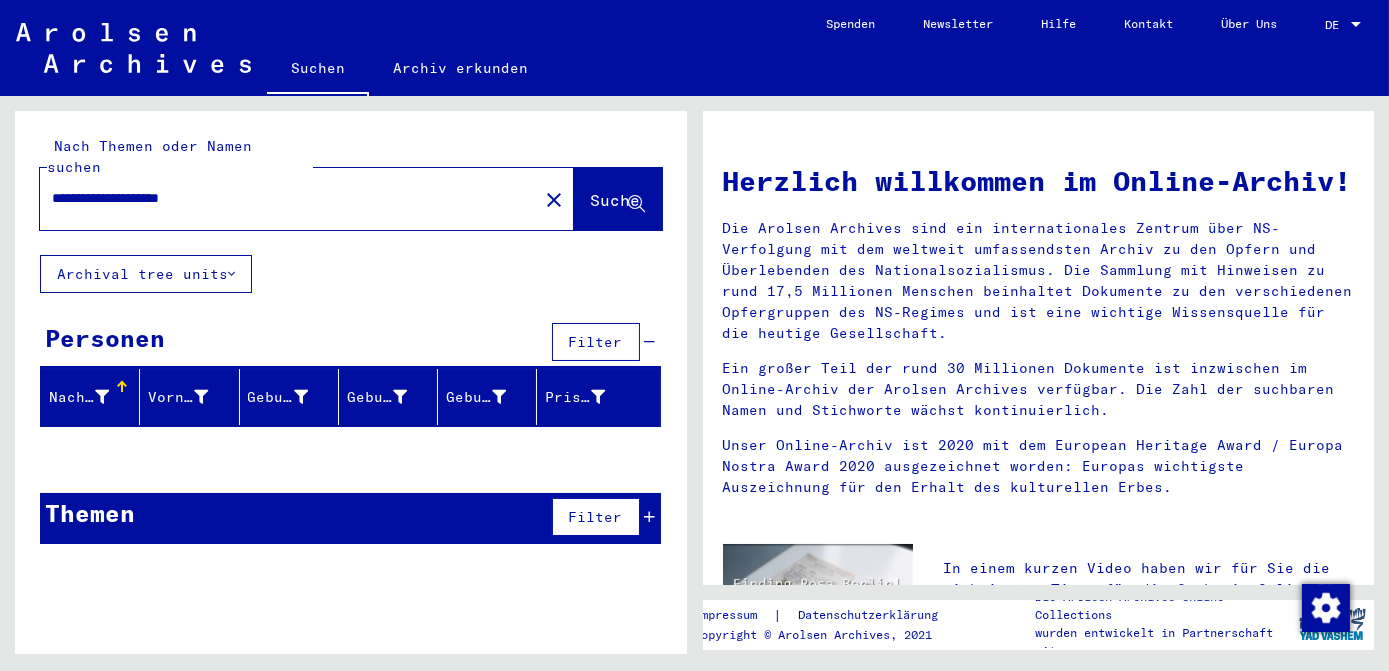 click on "**********" at bounding box center [283, 198] 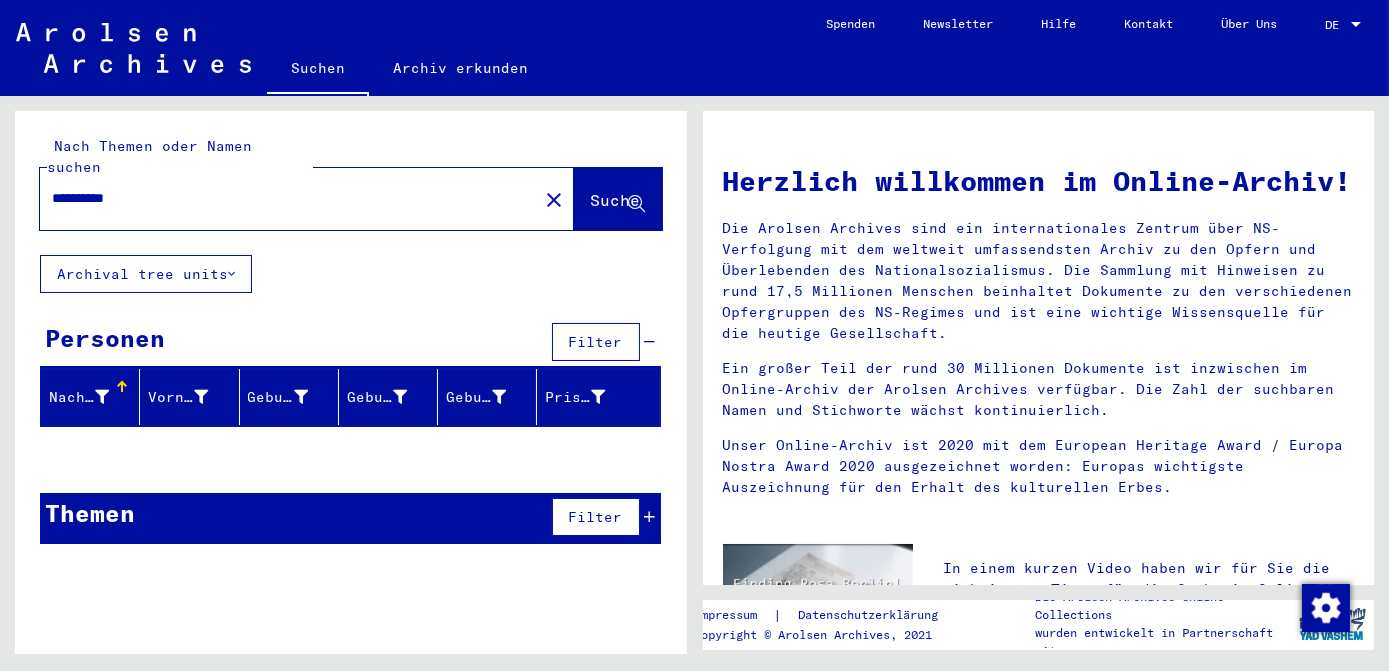 click on "**********" at bounding box center (283, 198) 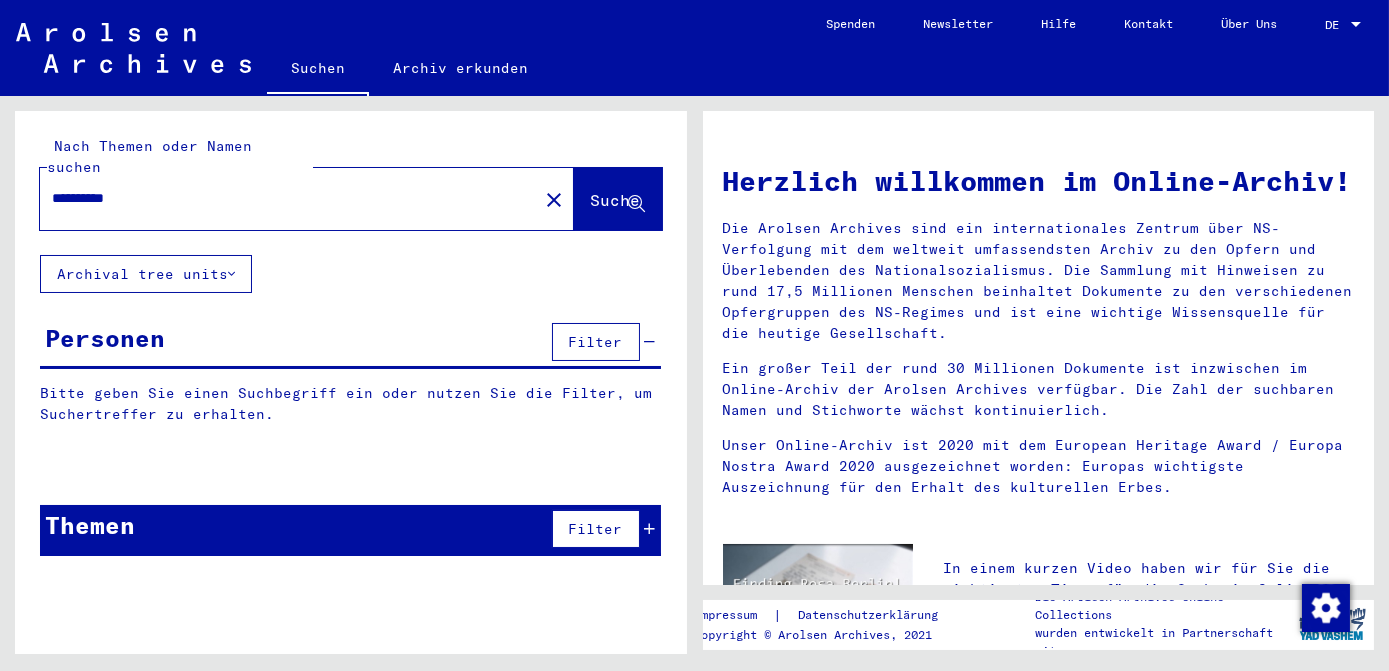 click 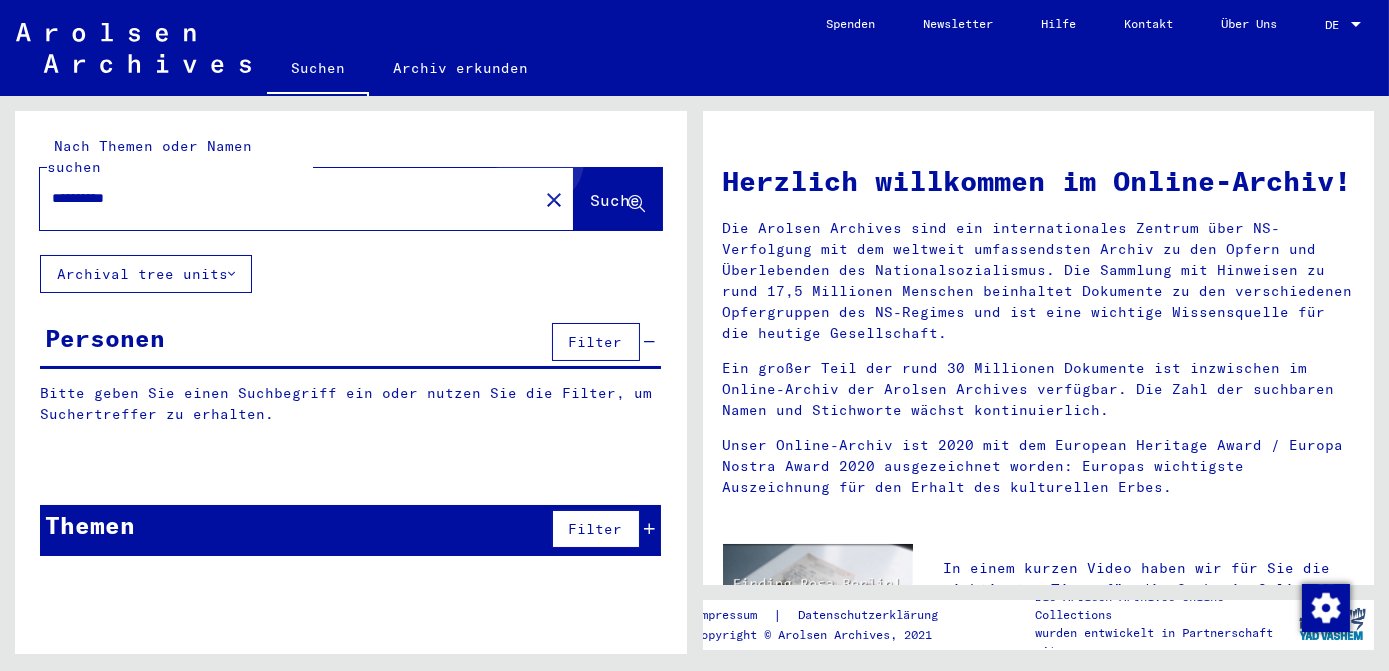 click on "Suche" 